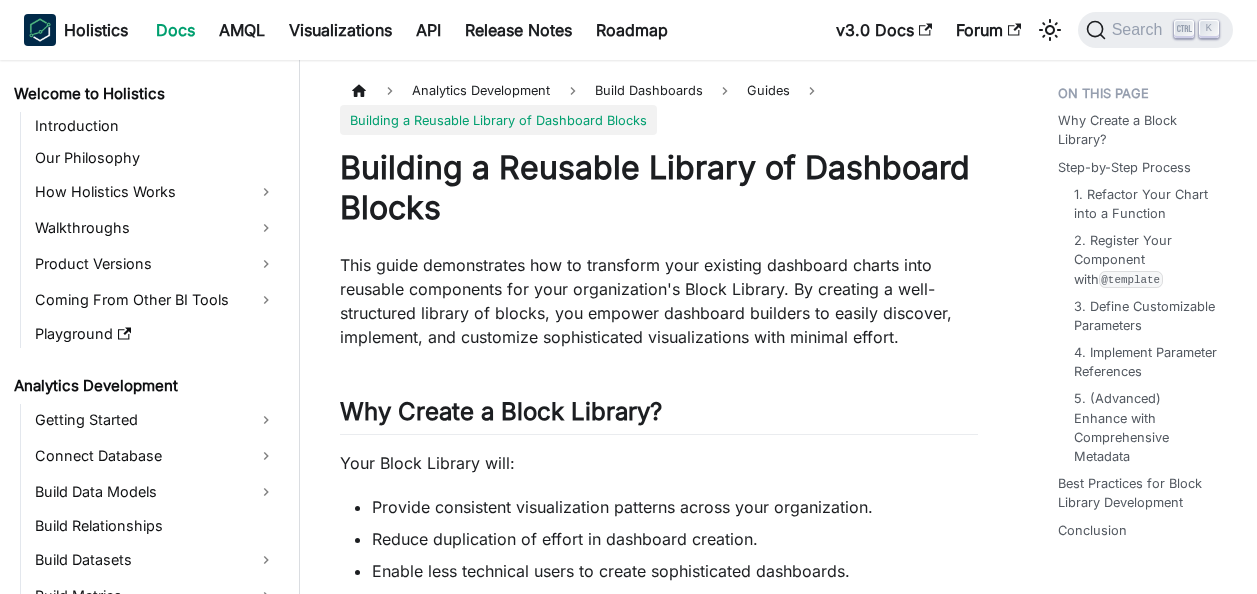 scroll, scrollTop: 0, scrollLeft: 0, axis: both 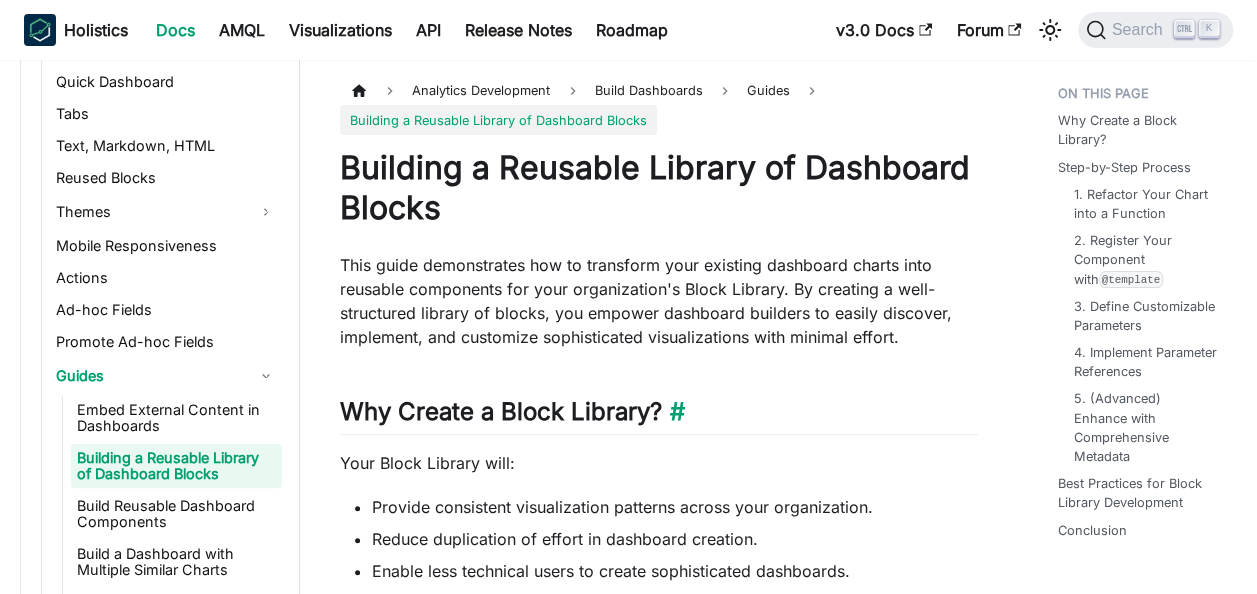 click on "Why Create a Block Library? ​" at bounding box center [659, 416] 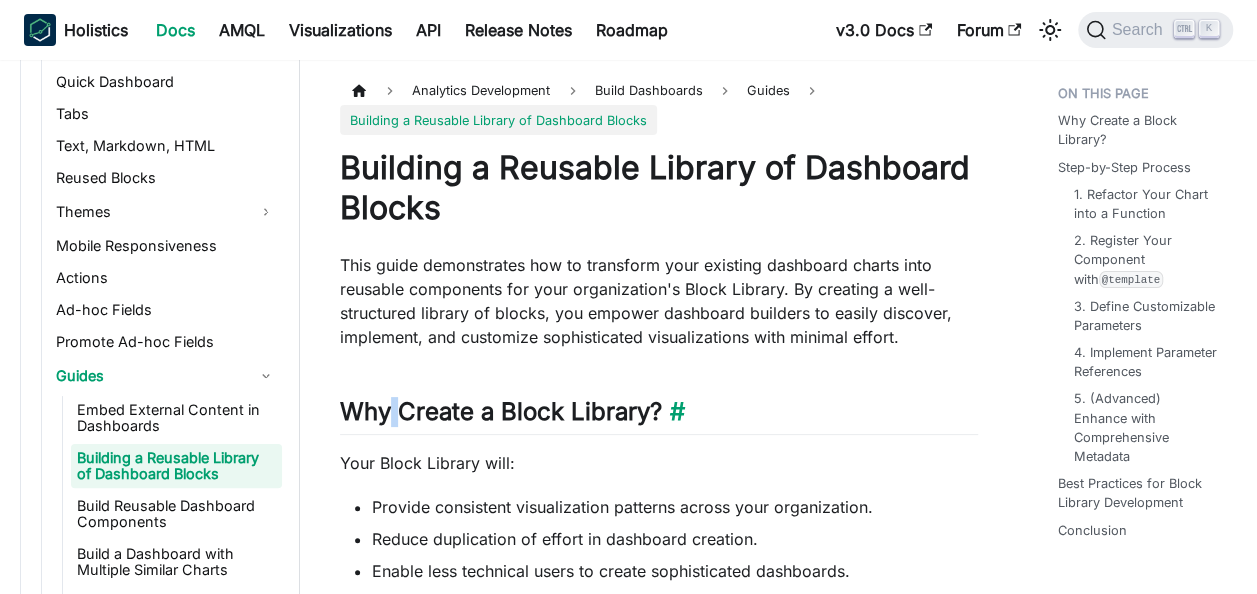 click on "Why Create a Block Library? ​" at bounding box center [659, 416] 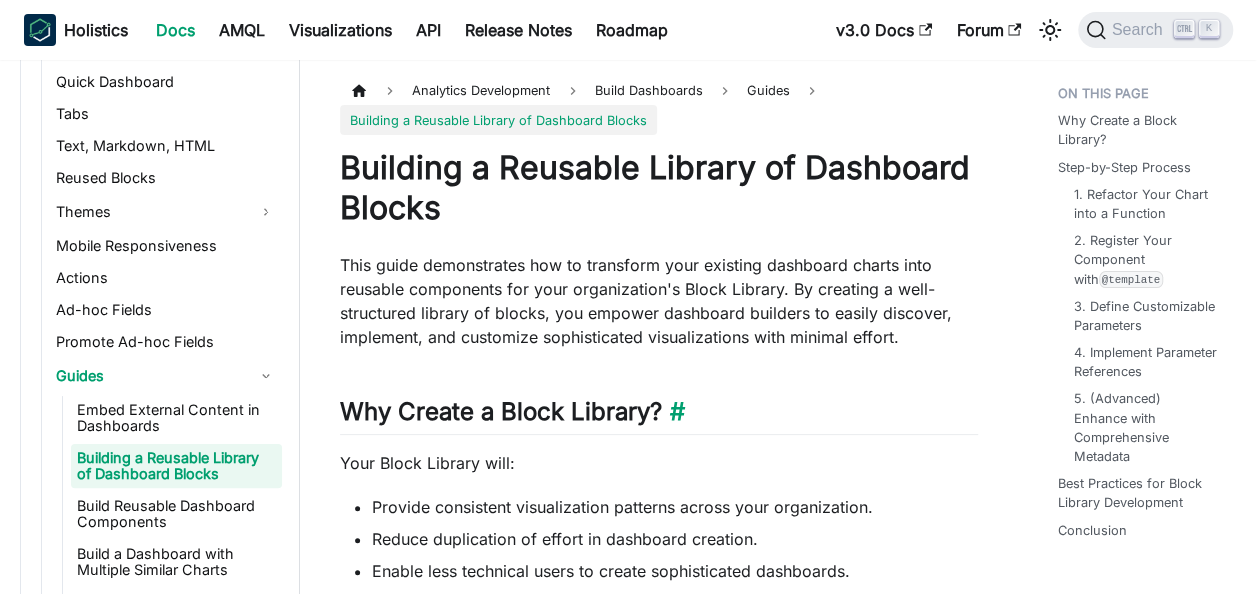 click on "Why Create a Block Library? ​" at bounding box center [659, 416] 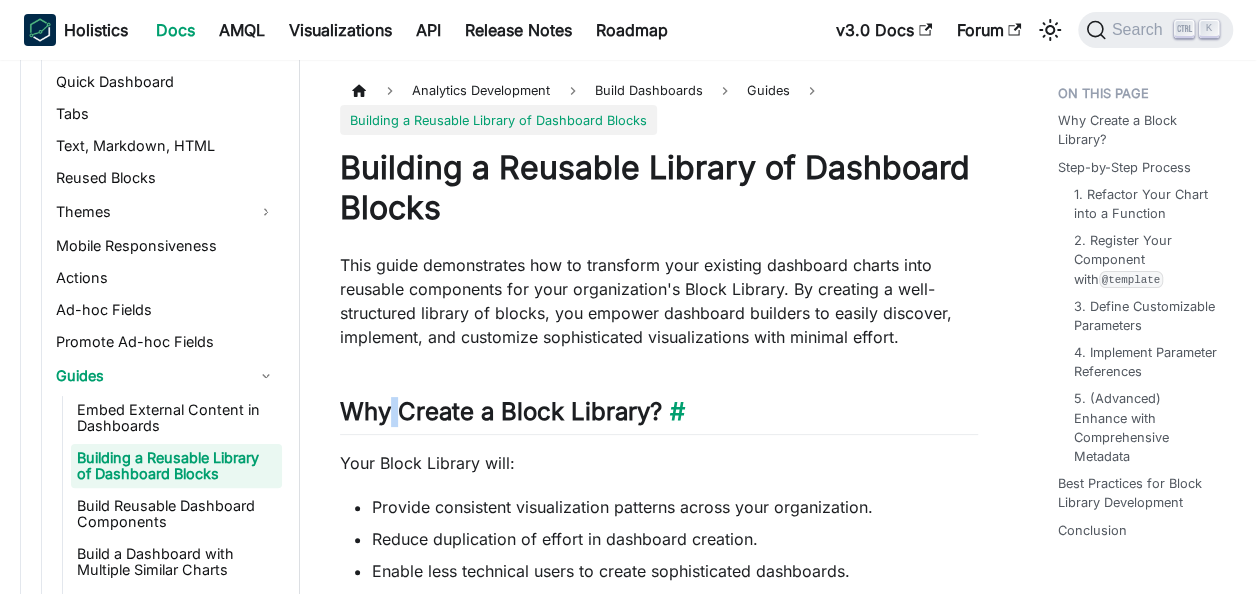 click on "Why Create a Block Library? ​" at bounding box center [659, 416] 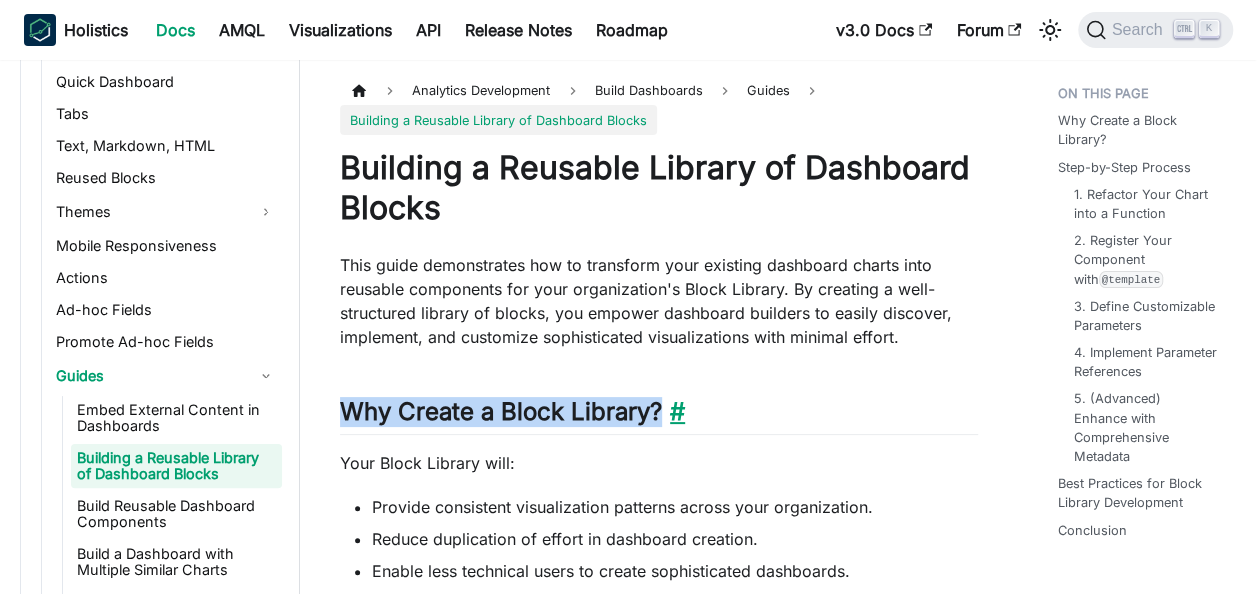 click on "​" at bounding box center [673, 411] 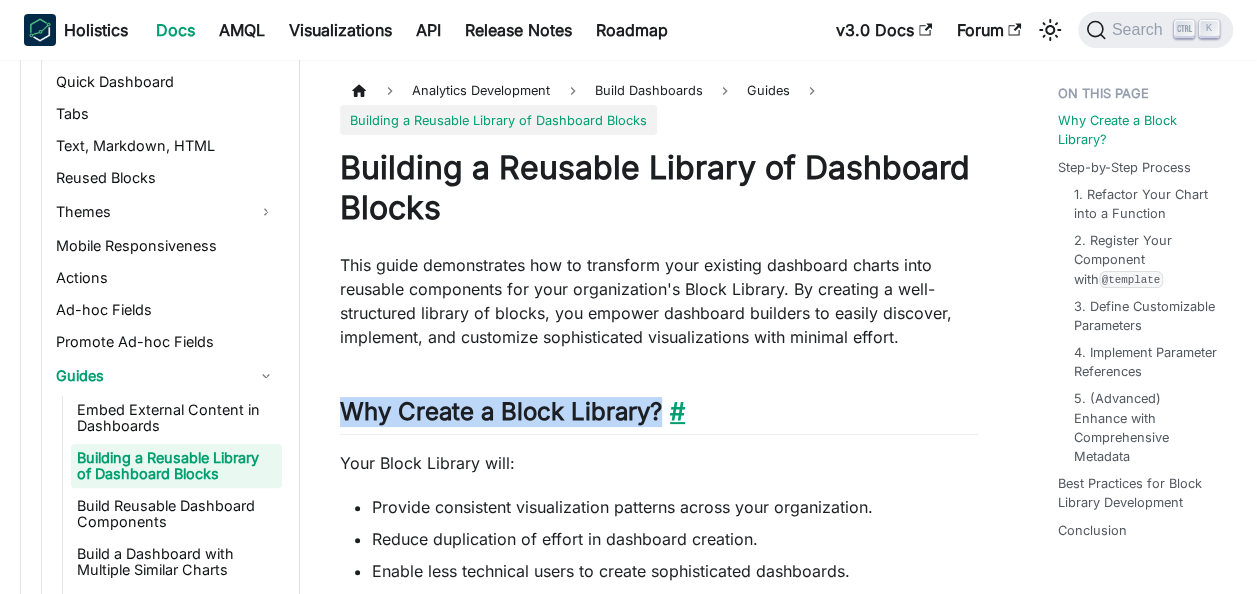 scroll, scrollTop: 326, scrollLeft: 0, axis: vertical 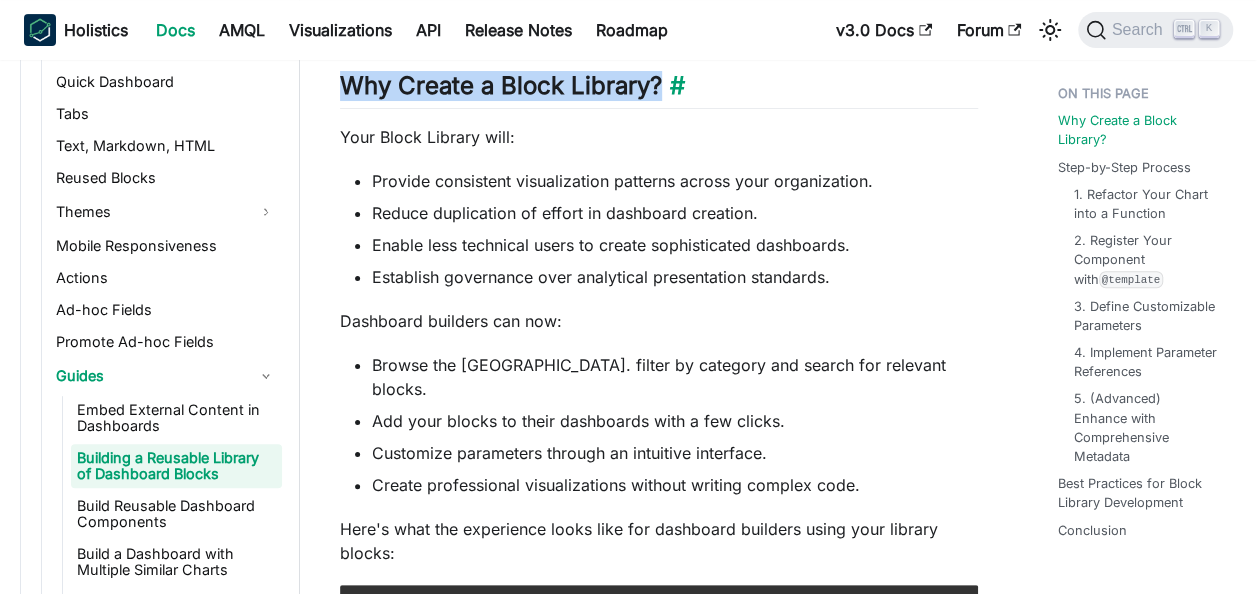 click on "Why Create a Block Library? ​" at bounding box center (659, 90) 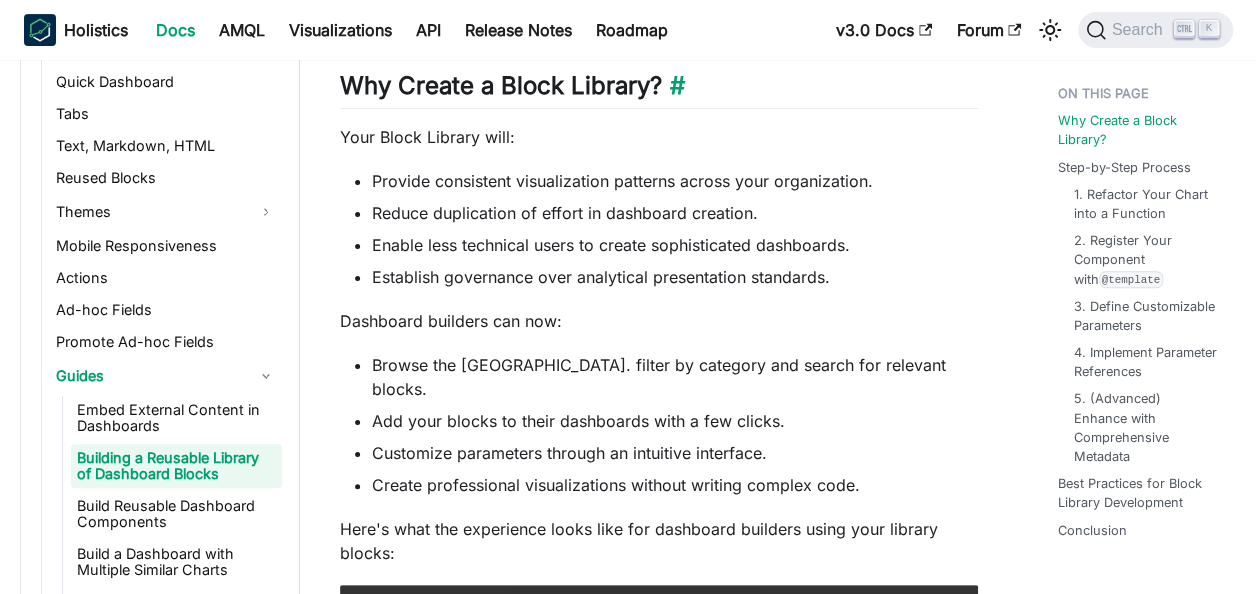 click on "Why Create a Block Library? ​" at bounding box center [659, 90] 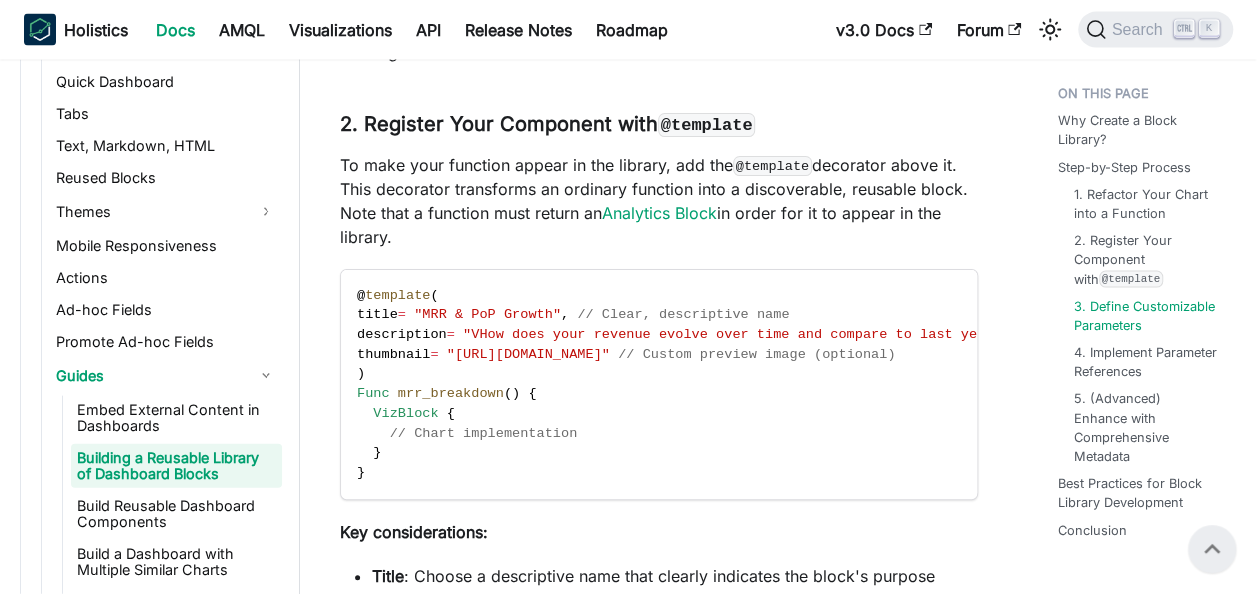 scroll, scrollTop: 0, scrollLeft: 0, axis: both 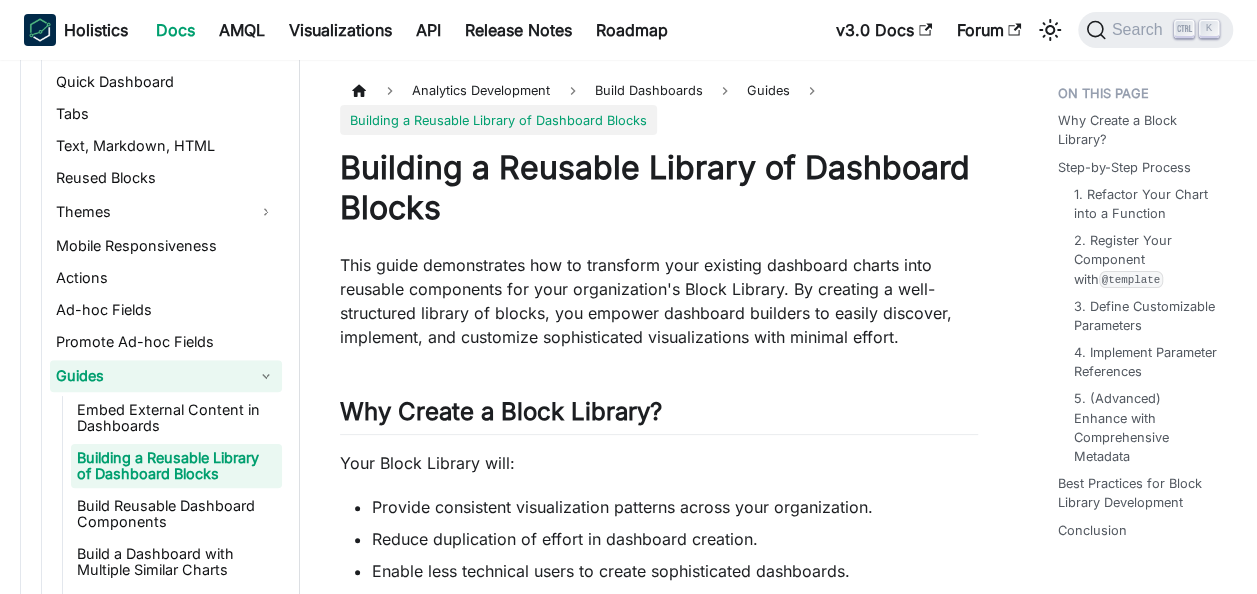 click on "Guides" at bounding box center [166, 376] 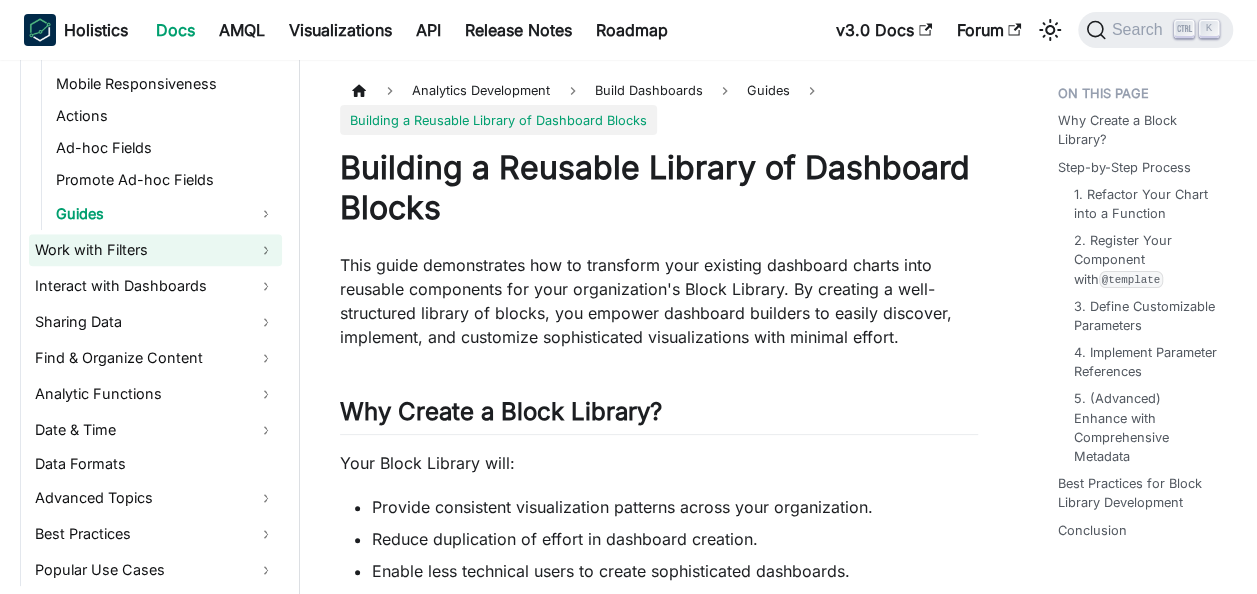 scroll, scrollTop: 844, scrollLeft: 0, axis: vertical 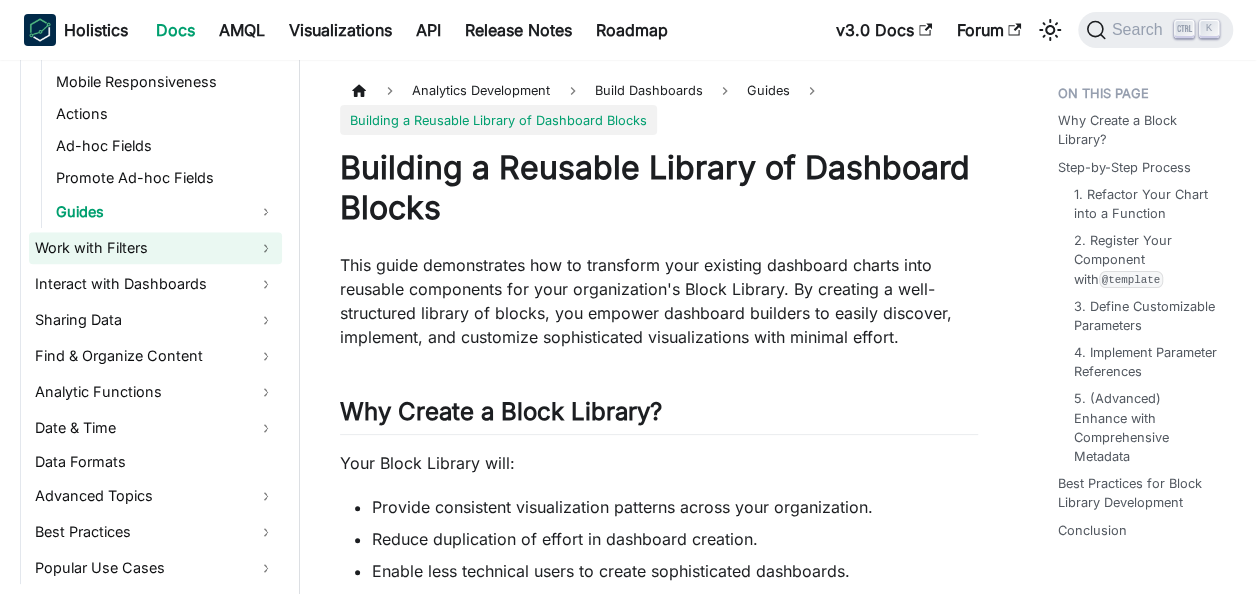 click on "Work with Filters" at bounding box center (155, 248) 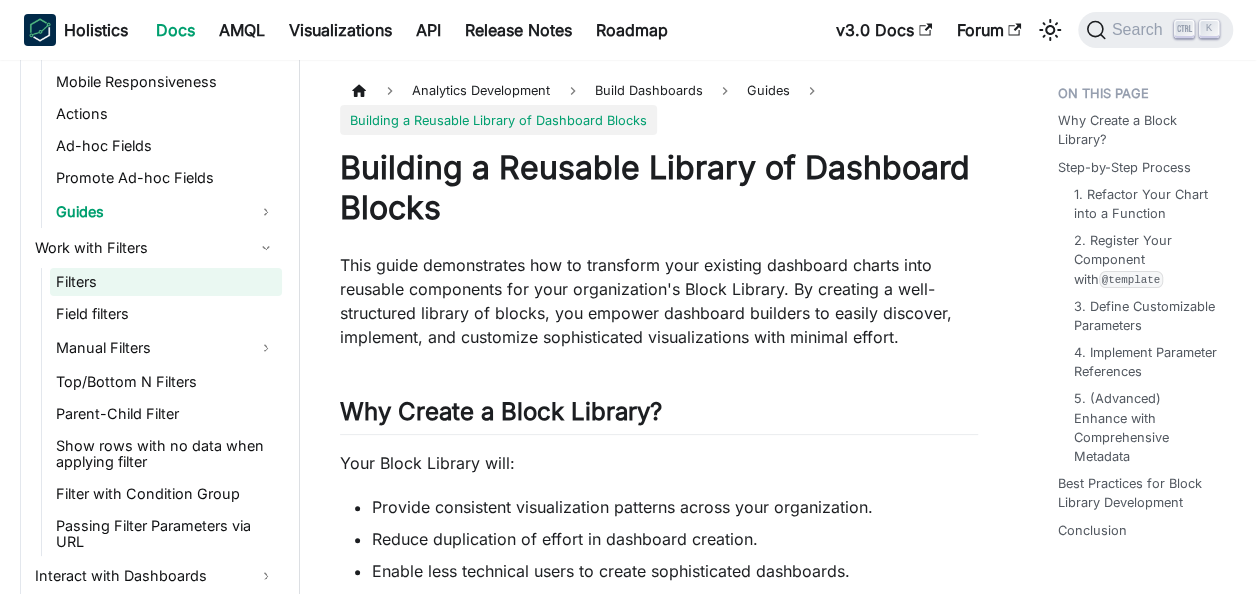 click on "Filters" at bounding box center (166, 282) 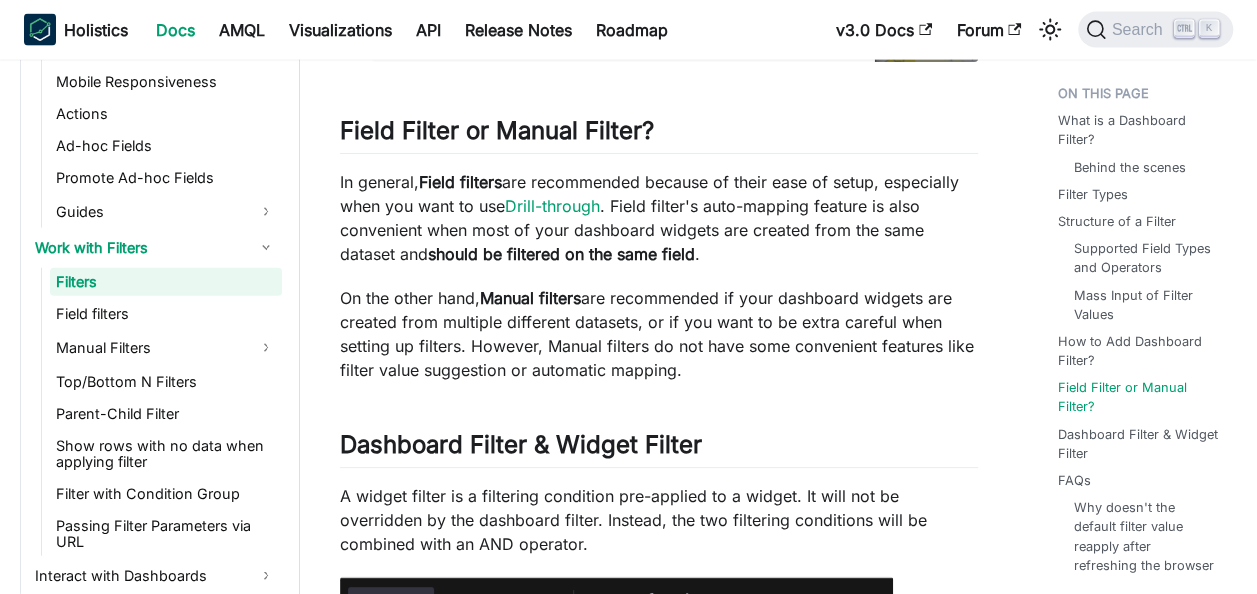 scroll, scrollTop: 6052, scrollLeft: 0, axis: vertical 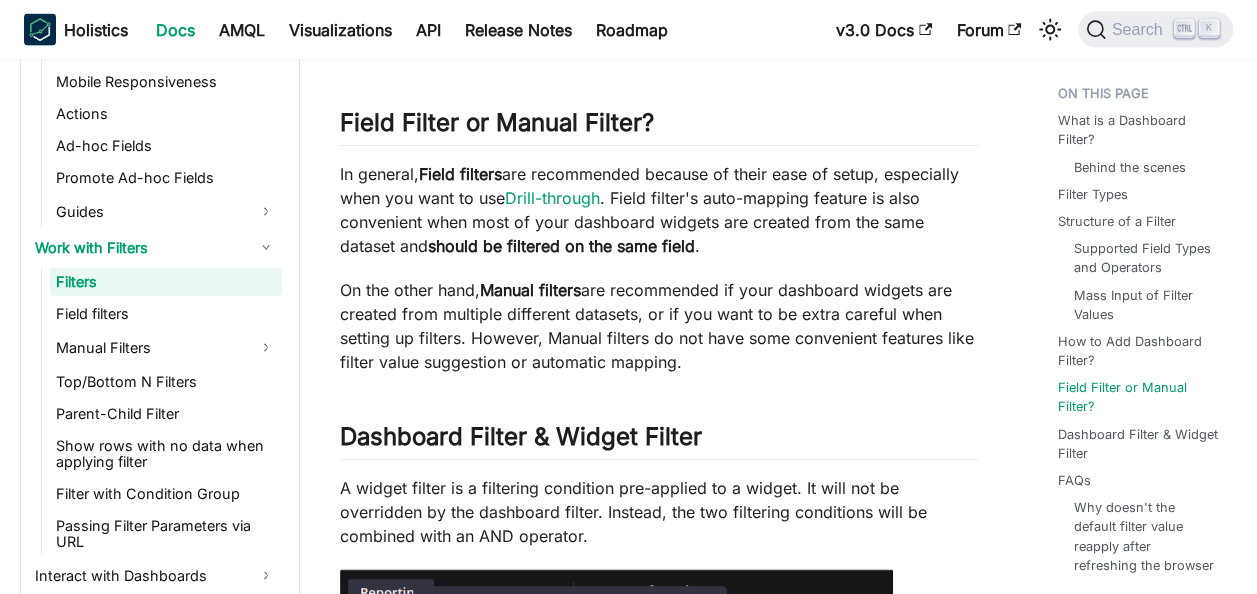 click on "Analytics Development Work with Filters Filters On this page Filters As a report creator, adding filters to your dashboard enables users to control the displayed data according to their preferences. Filters can be set at two different levels: dashboard-level, and widget-level.
When saving an exploration as a dashboard widget, any existing filtering conditions are retained.
This article explains how to work with a dashboard filter.
Your browser does not support embedding video, but you can  download it . Expand
What is a Dashboard Filter? ​
A dashboard filter allows viewers to limit results to specific data of interest. When interacting with the dashboard filter (selecting operators, filter values...), a relevant WHERE condition applies to widgets using it.
Dashboard filters can apply to all widgets on a dashboard, or to a few widgets based on your settings. Any field in your dataset can become a filter.
Behind the scenes ​
This example creates a  Country GMV  and  Registered User" at bounding box center [659, -1789] 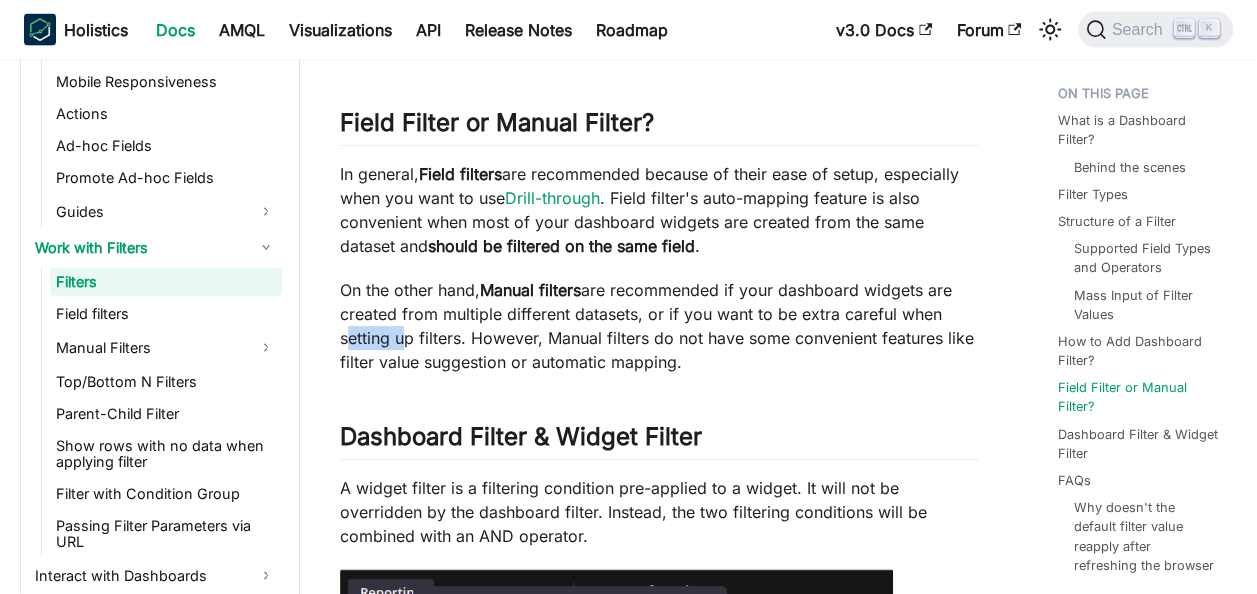click on "Analytics Development Work with Filters Filters On this page Filters As a report creator, adding filters to your dashboard enables users to control the displayed data according to their preferences. Filters can be set at two different levels: dashboard-level, and widget-level.
When saving an exploration as a dashboard widget, any existing filtering conditions are retained.
This article explains how to work with a dashboard filter.
Your browser does not support embedding video, but you can  download it . Expand
What is a Dashboard Filter? ​
A dashboard filter allows viewers to limit results to specific data of interest. When interacting with the dashboard filter (selecting operators, filter values...), a relevant WHERE condition applies to widgets using it.
Dashboard filters can apply to all widgets on a dashboard, or to a few widgets based on your settings. Any field in your dataset can become a filter.
Behind the scenes ​
This example creates a  Country GMV  and  Registered User" at bounding box center (659, -1789) 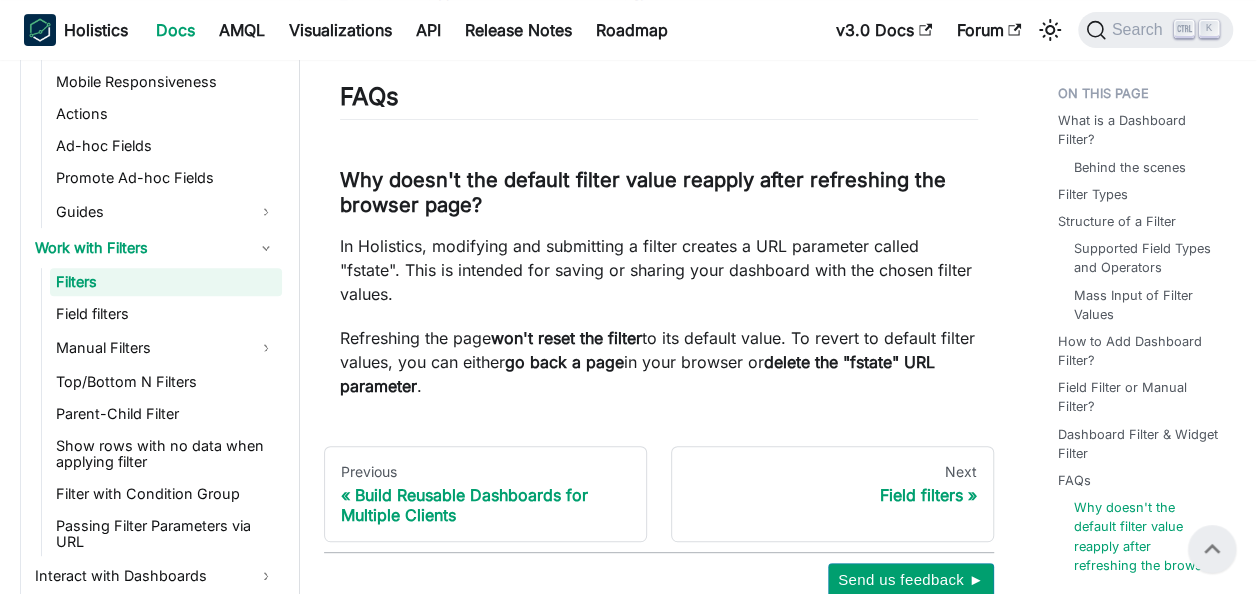 scroll, scrollTop: 7836, scrollLeft: 0, axis: vertical 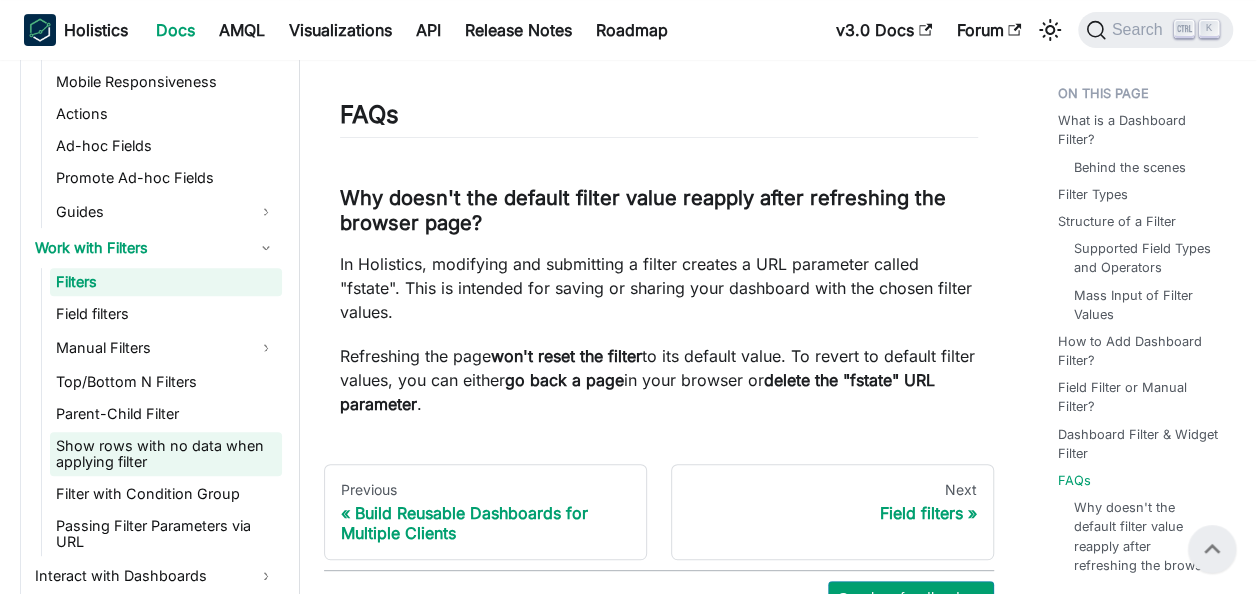 click on "Show rows with no data when applying filter" at bounding box center [166, 454] 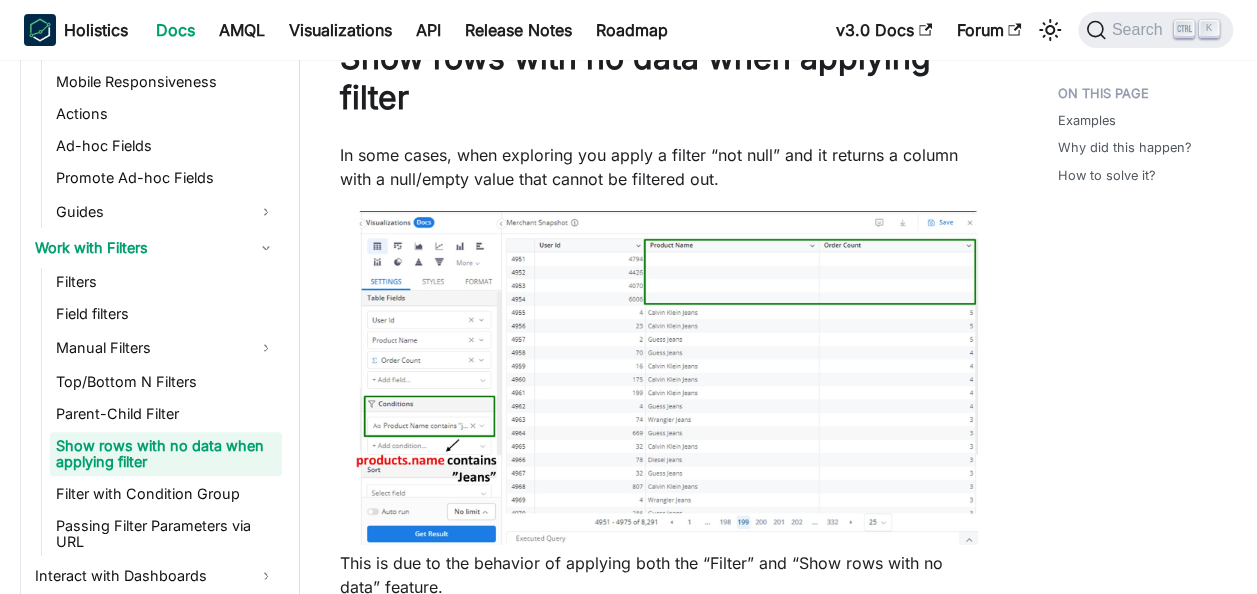 scroll, scrollTop: 121, scrollLeft: 0, axis: vertical 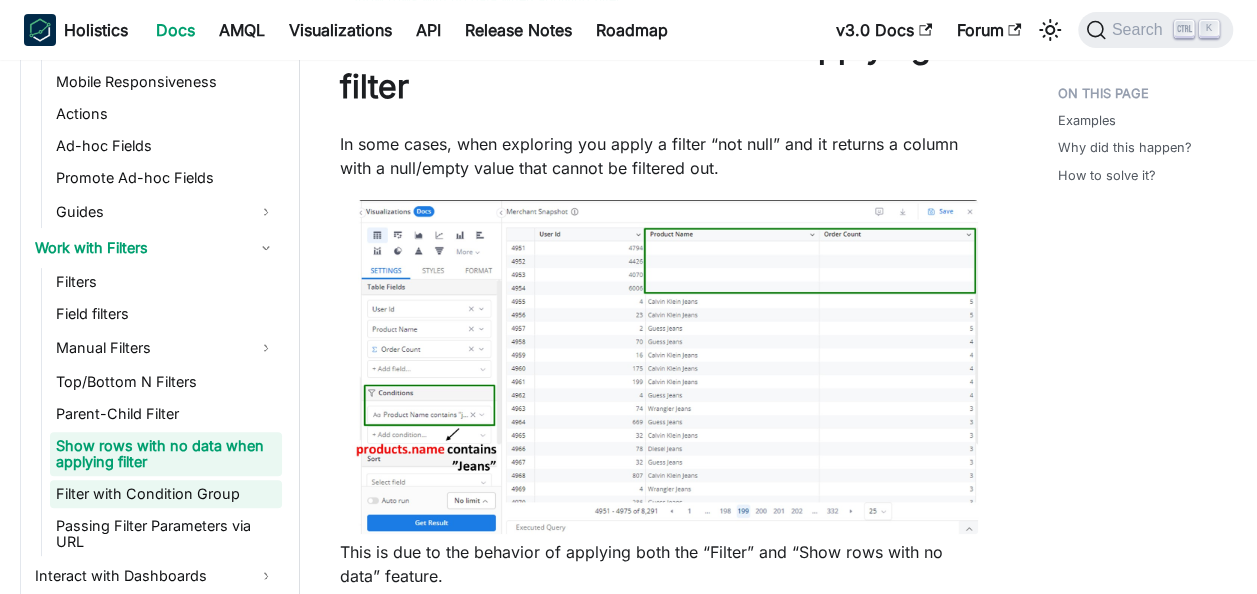 click on "Filter with Condition Group" at bounding box center [166, 494] 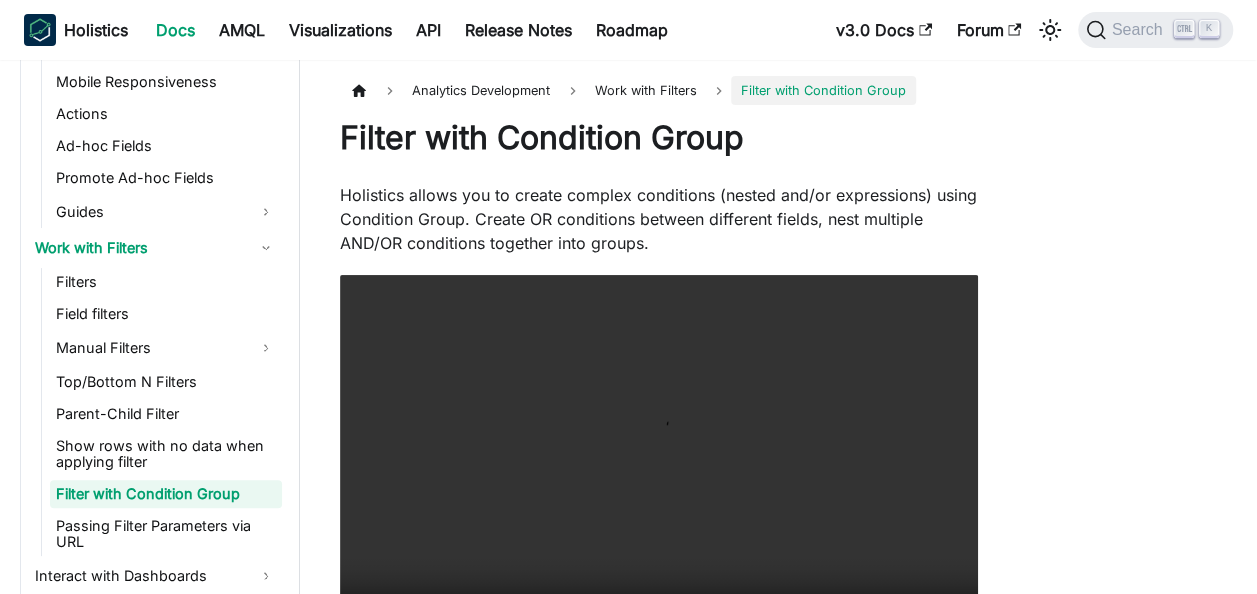 scroll, scrollTop: 864, scrollLeft: 0, axis: vertical 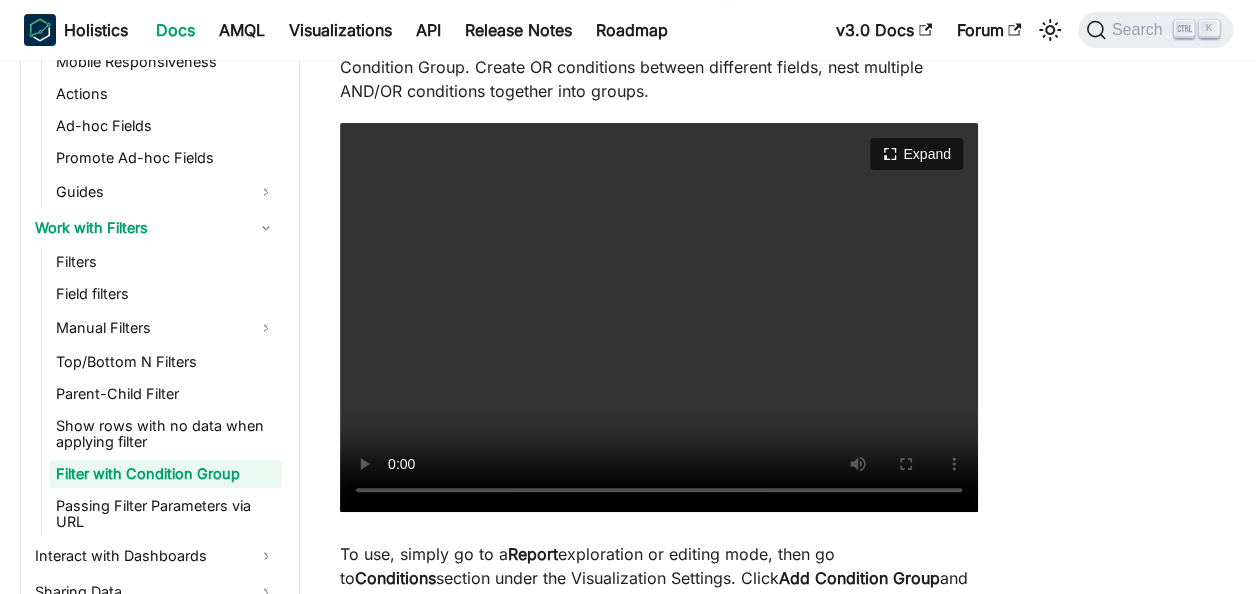 type 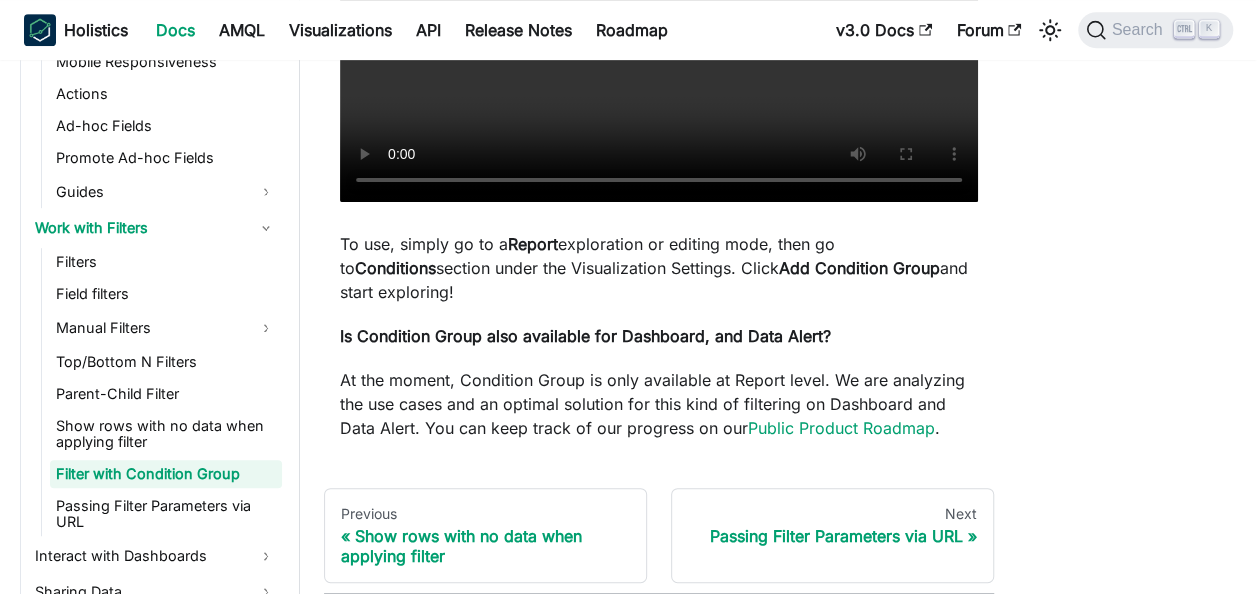scroll, scrollTop: 606, scrollLeft: 0, axis: vertical 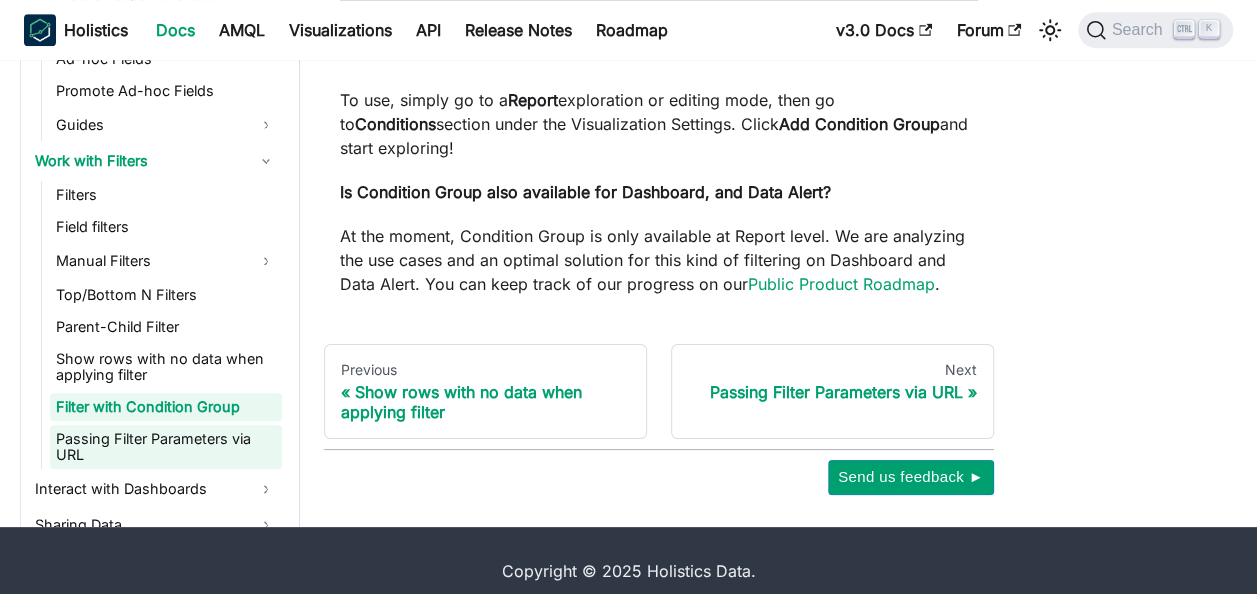 click on "Passing Filter Parameters via URL" at bounding box center (166, 447) 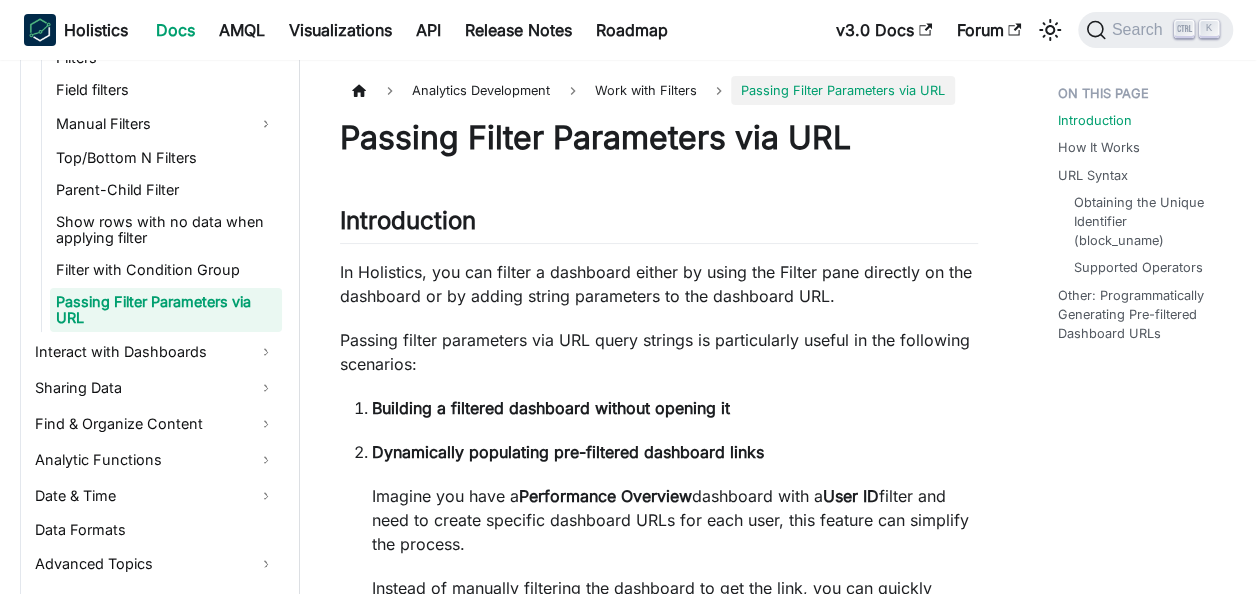 scroll, scrollTop: 1045, scrollLeft: 0, axis: vertical 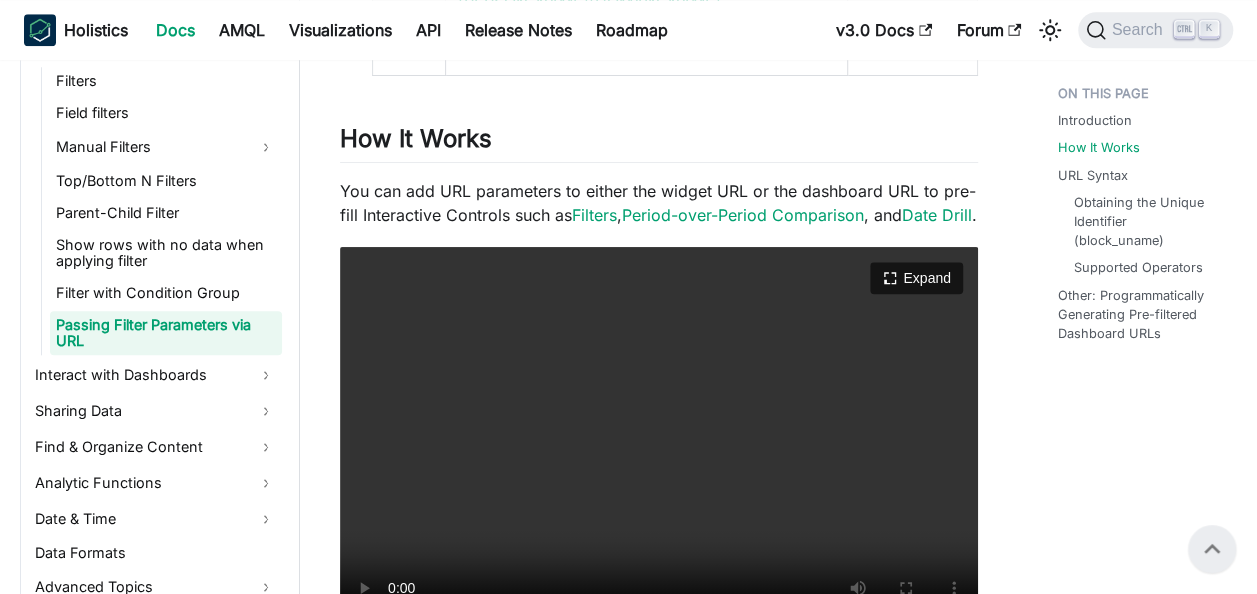 type 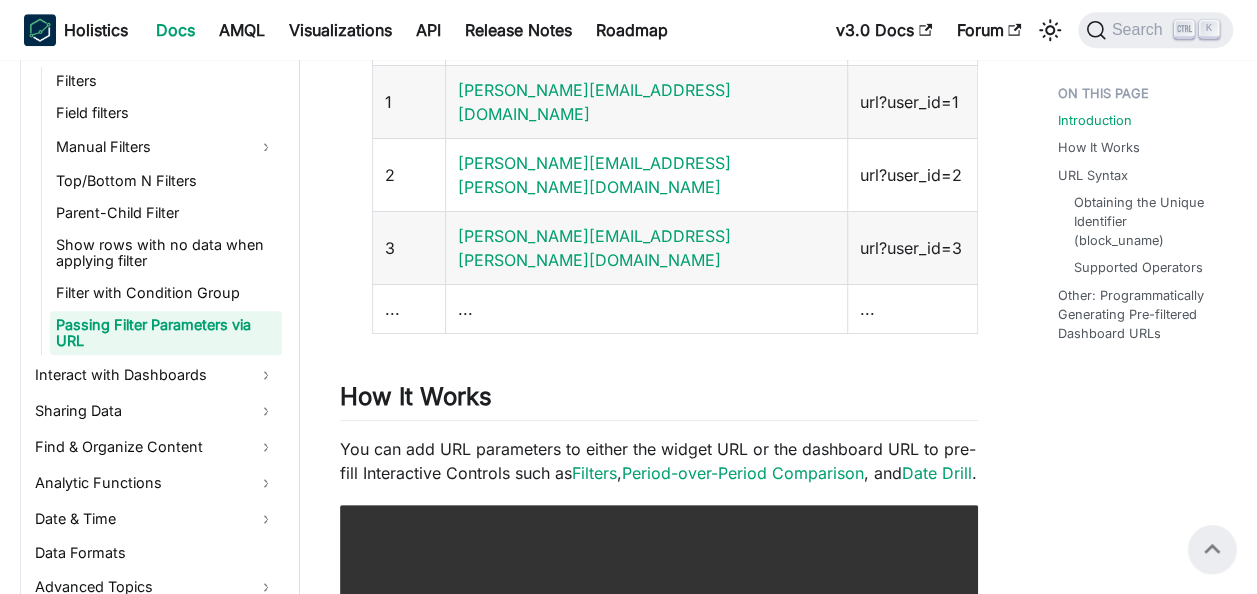 scroll, scrollTop: 650, scrollLeft: 0, axis: vertical 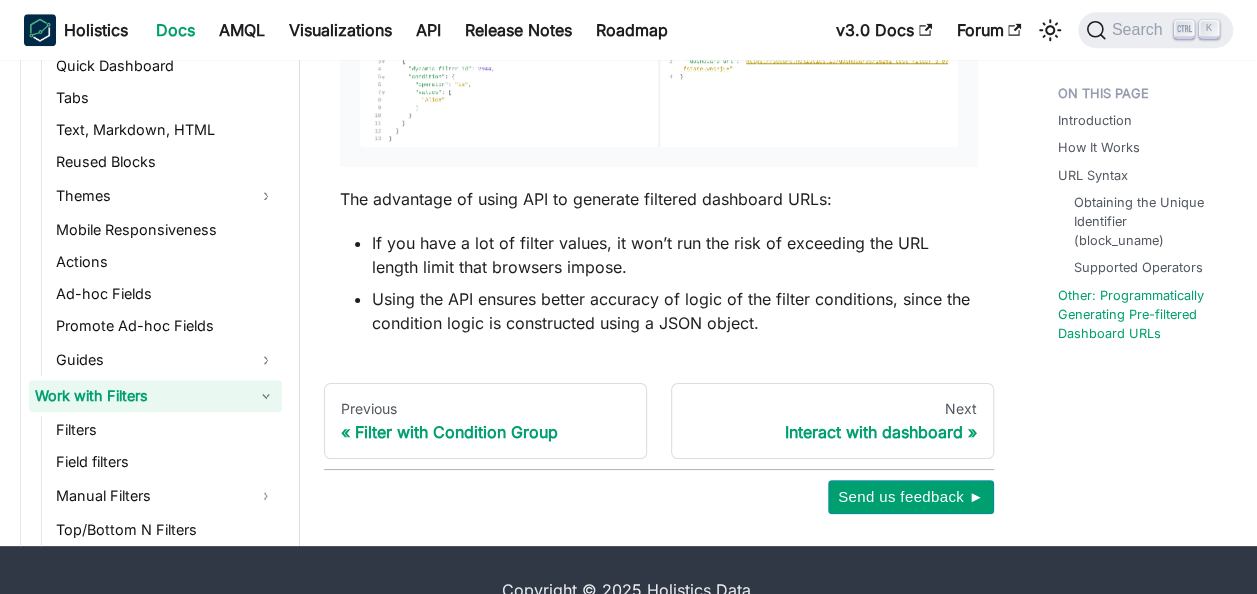 click on "Work with Filters" at bounding box center (155, 396) 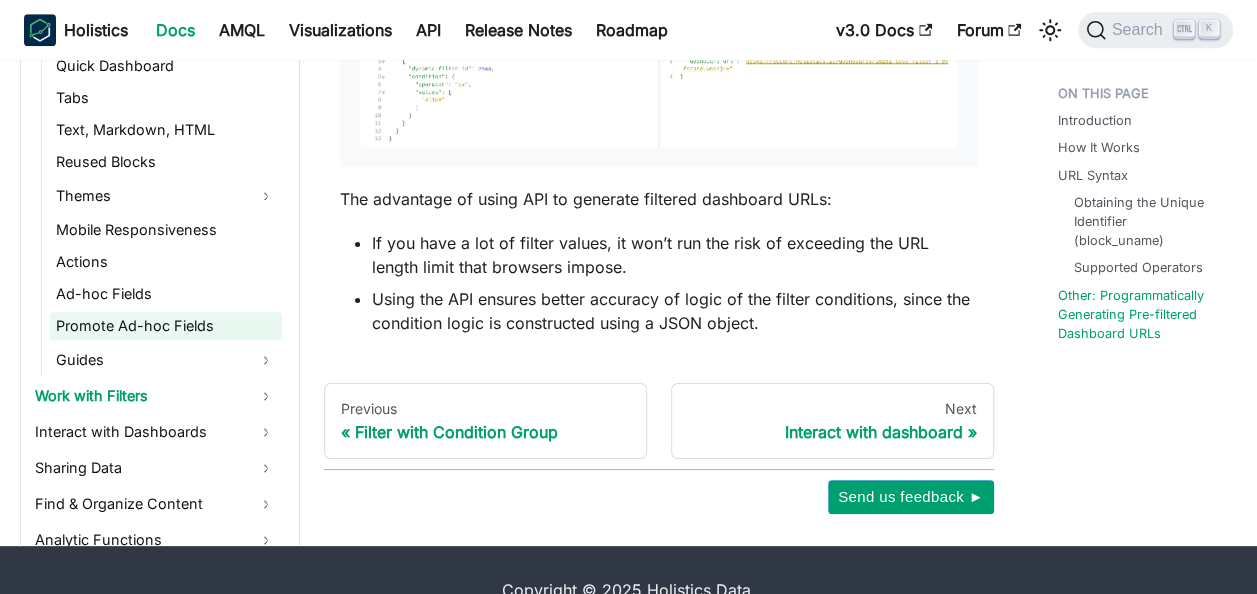 click on "Promote Ad-hoc Fields" at bounding box center (166, 326) 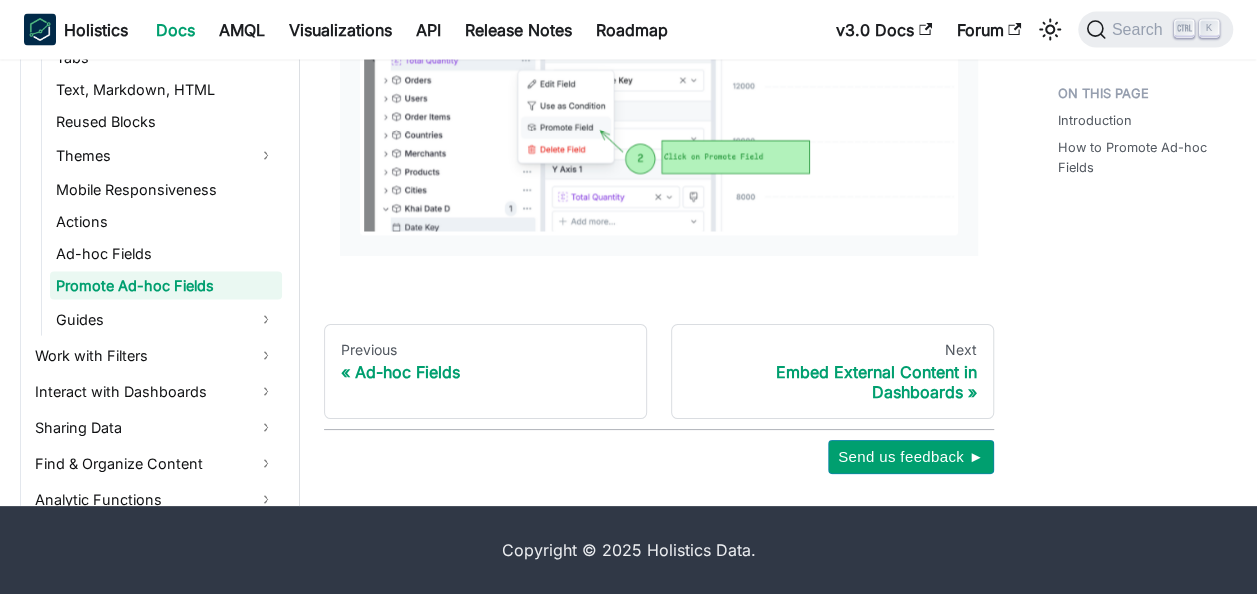 scroll, scrollTop: 0, scrollLeft: 0, axis: both 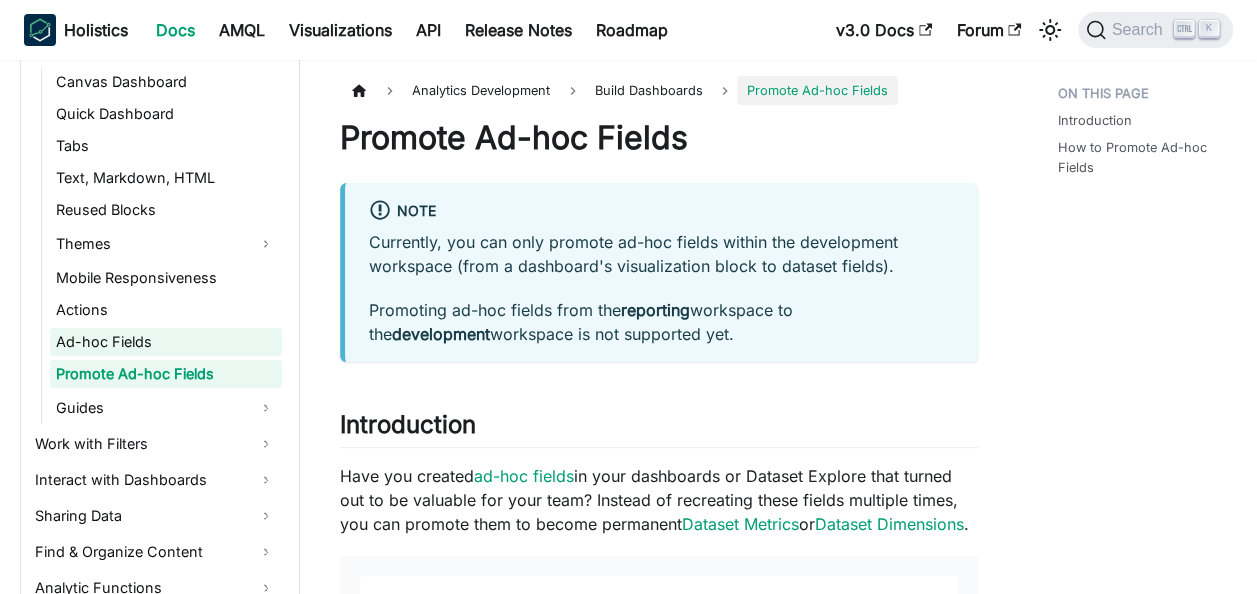 click on "Ad-hoc Fields" at bounding box center (166, 342) 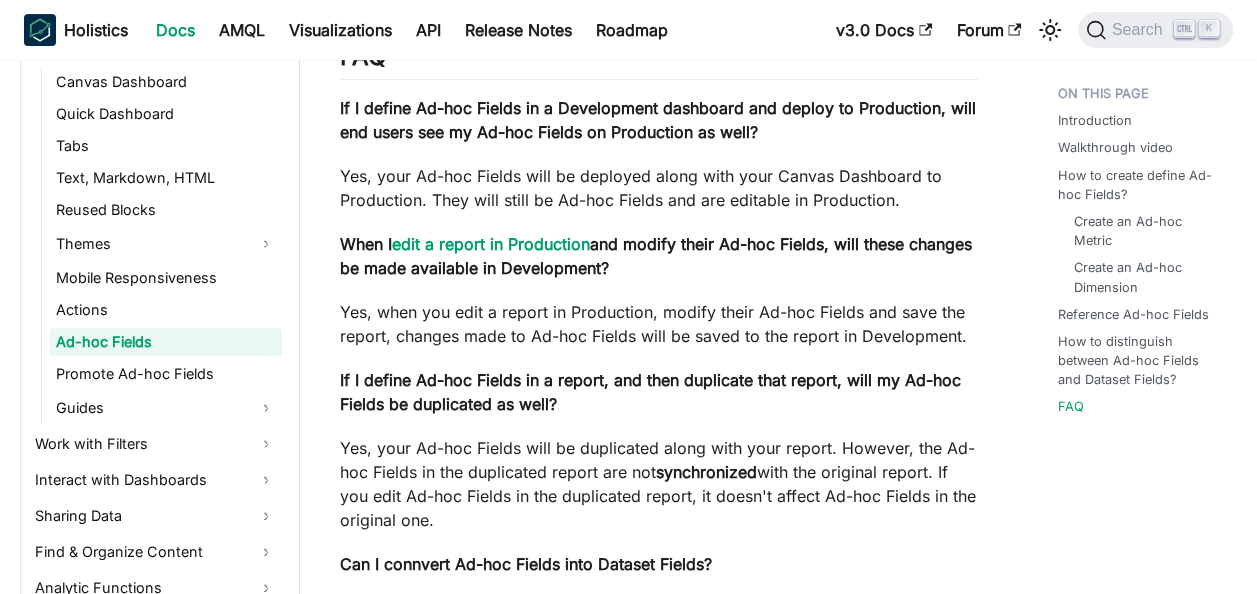 scroll, scrollTop: 4036, scrollLeft: 0, axis: vertical 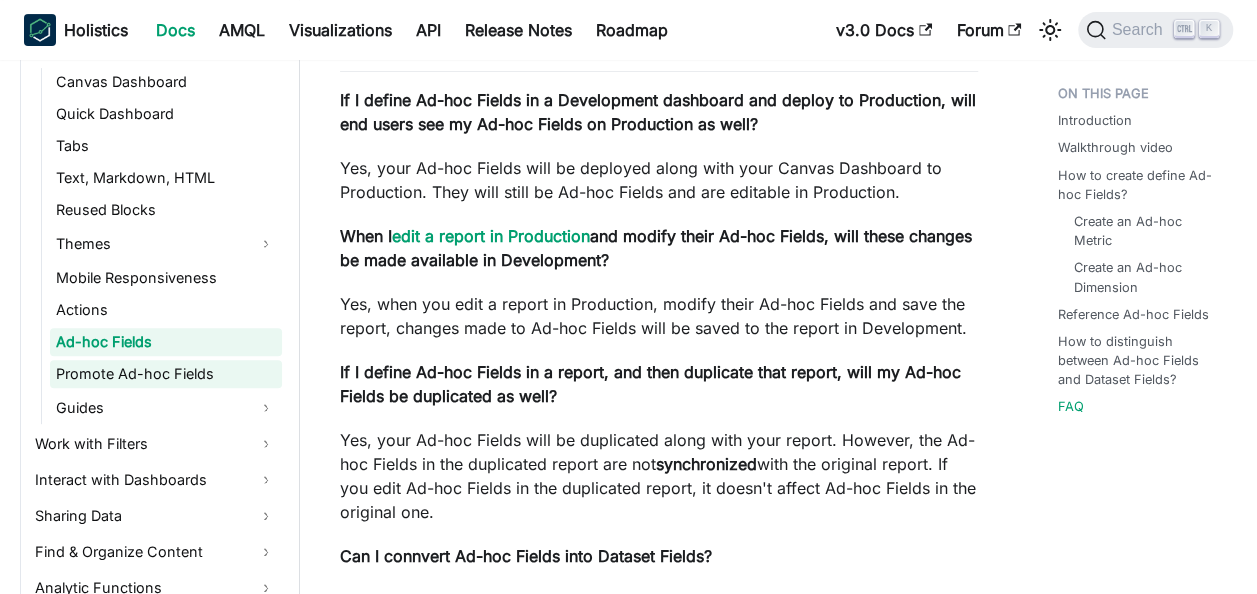 click on "Promote Ad-hoc Fields" at bounding box center [166, 374] 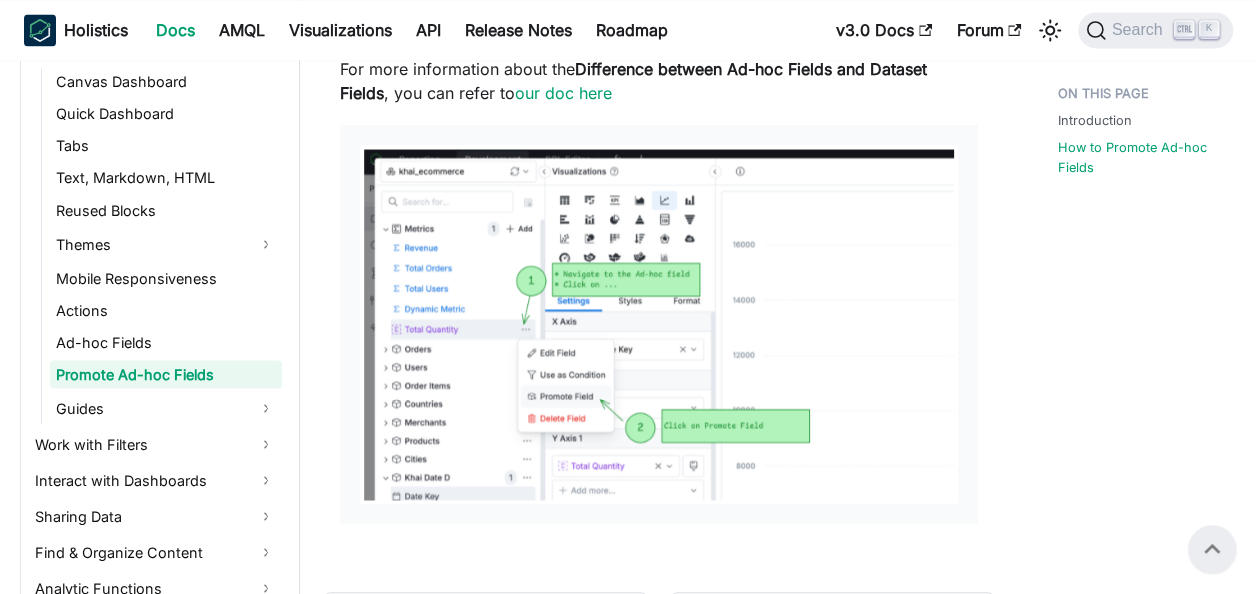 scroll, scrollTop: 1663, scrollLeft: 0, axis: vertical 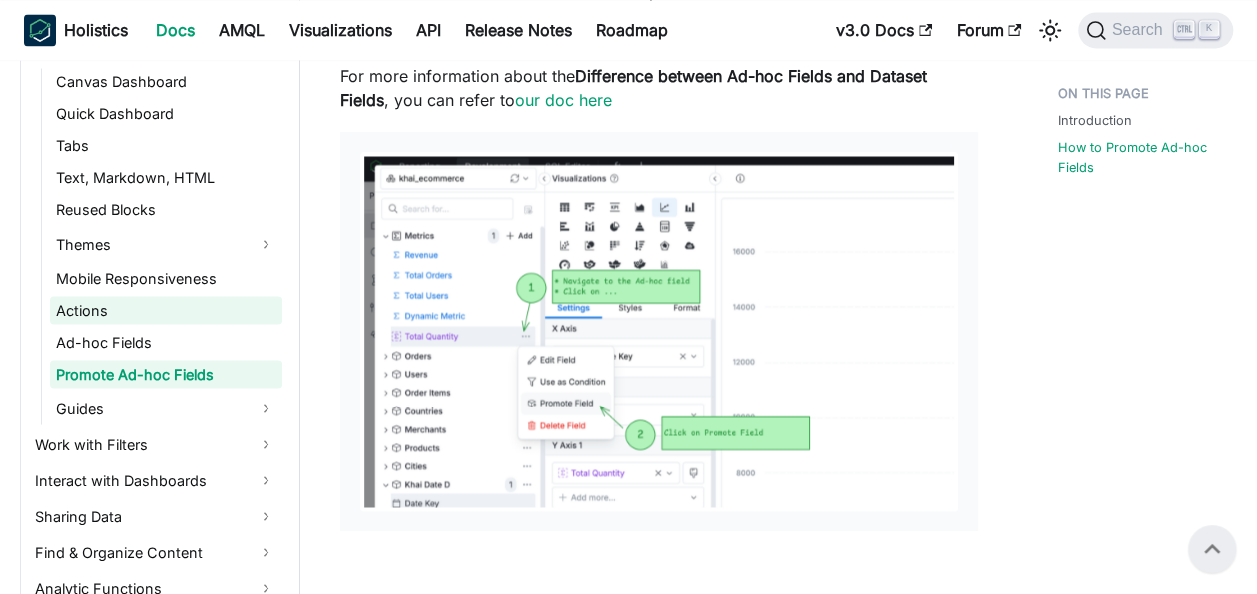 click on "Actions" at bounding box center [166, 310] 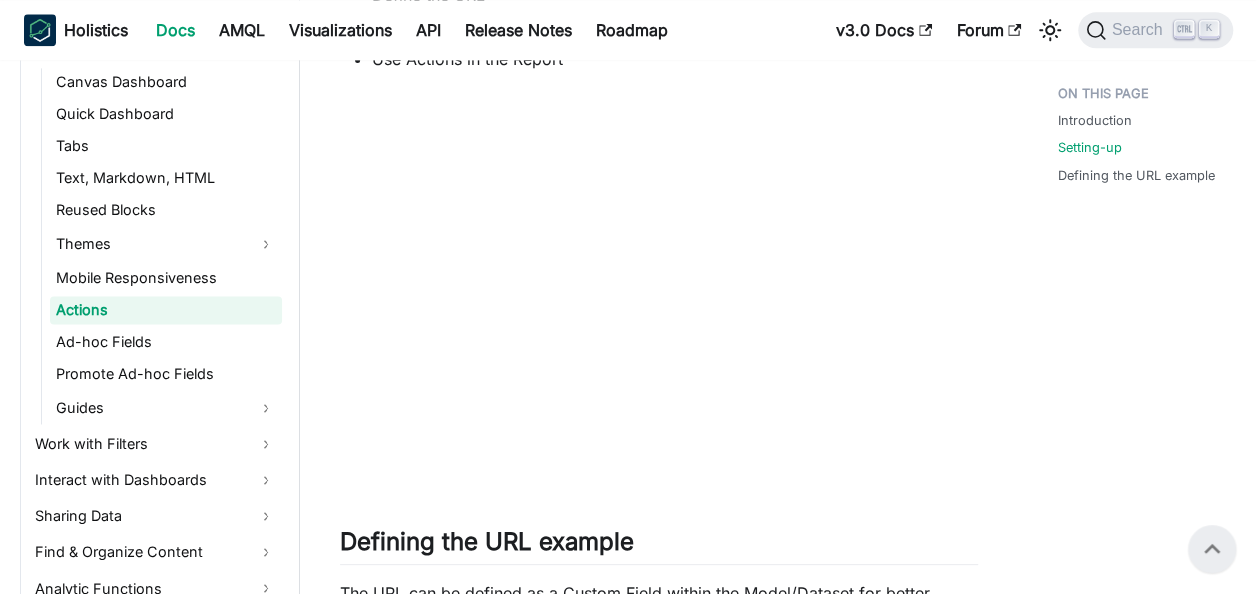 scroll, scrollTop: 1303, scrollLeft: 0, axis: vertical 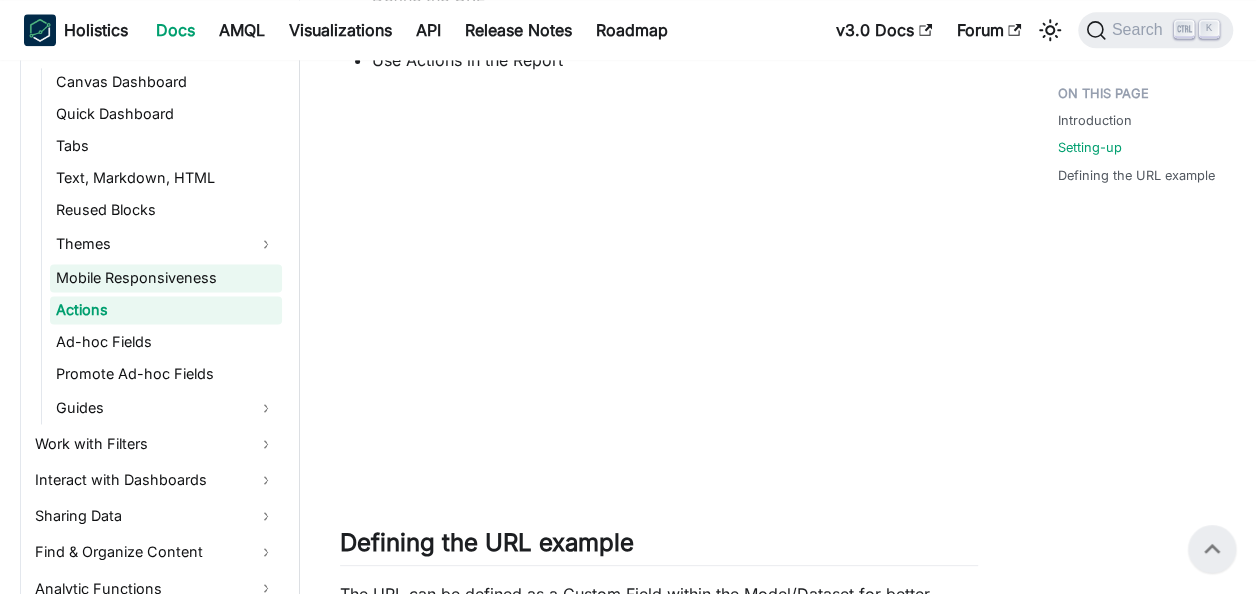 click on "Mobile Responsiveness" at bounding box center [166, 278] 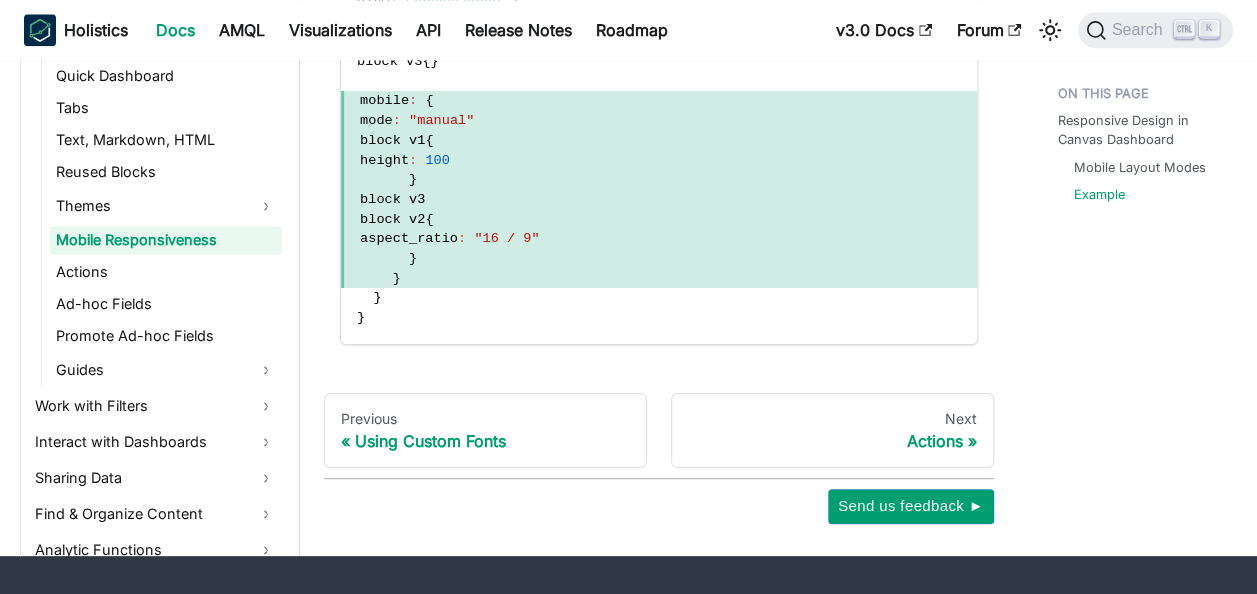 scroll, scrollTop: 1370, scrollLeft: 0, axis: vertical 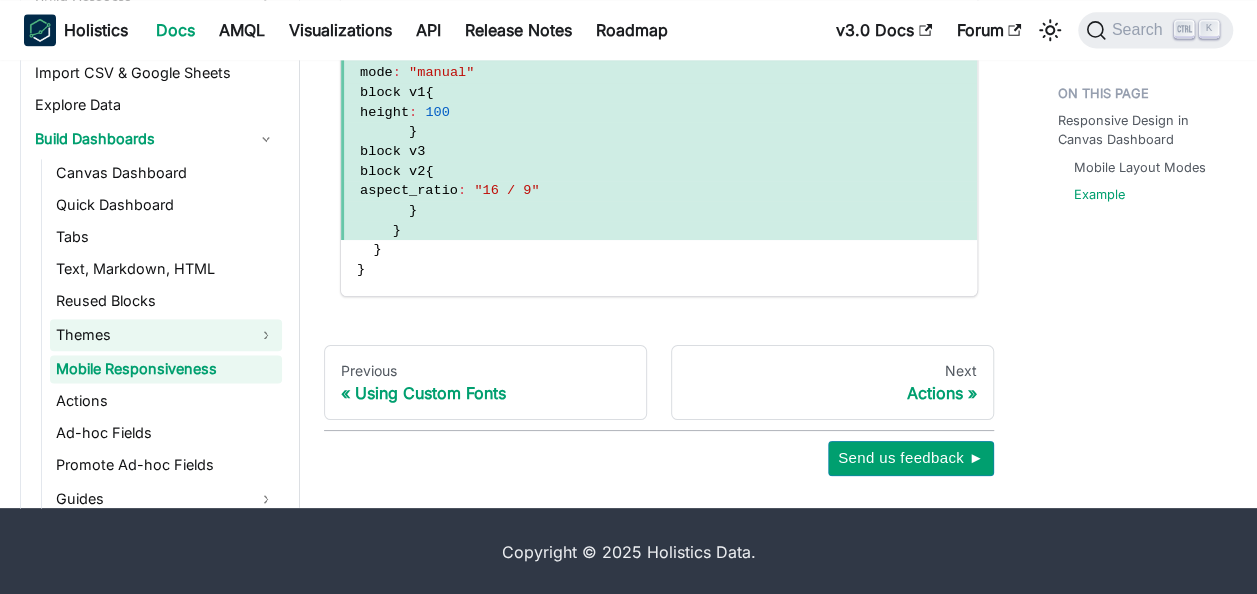 click on "Themes" at bounding box center (166, 335) 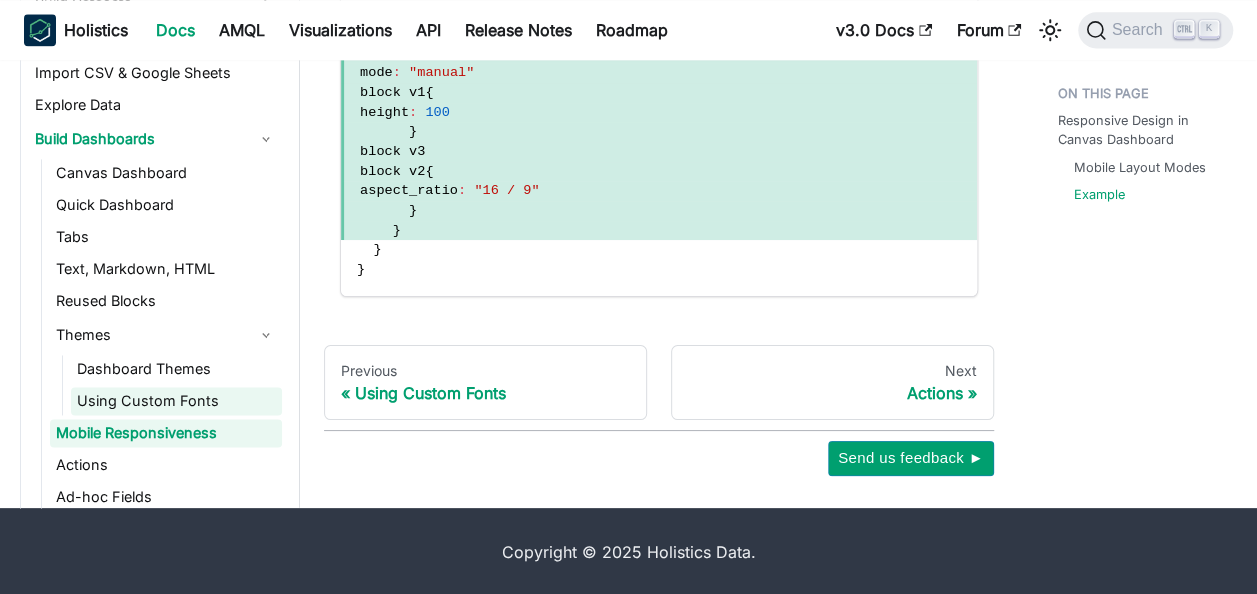 click on "Using Custom Fonts" at bounding box center [176, 401] 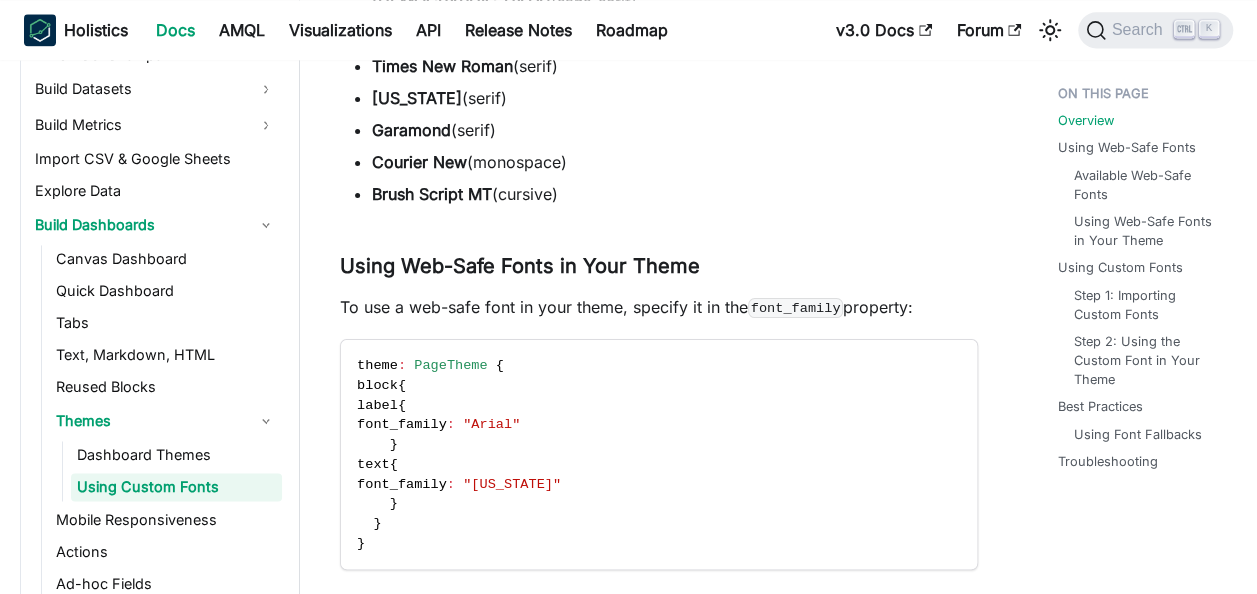 scroll, scrollTop: 0, scrollLeft: 0, axis: both 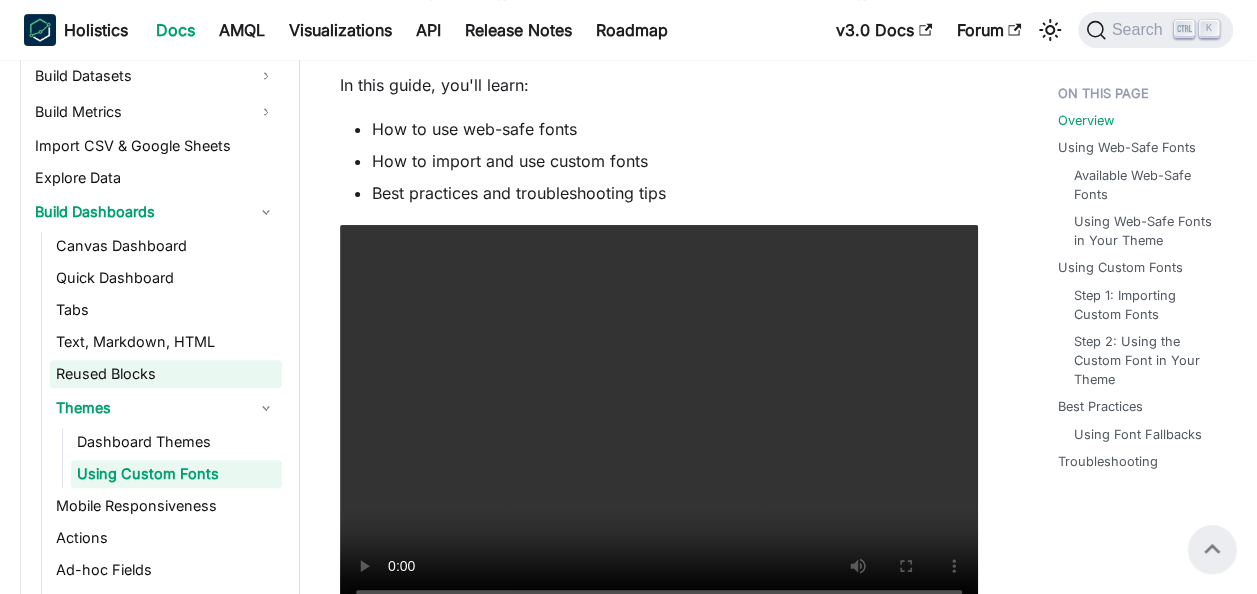 click on "Reused Blocks" at bounding box center [166, 374] 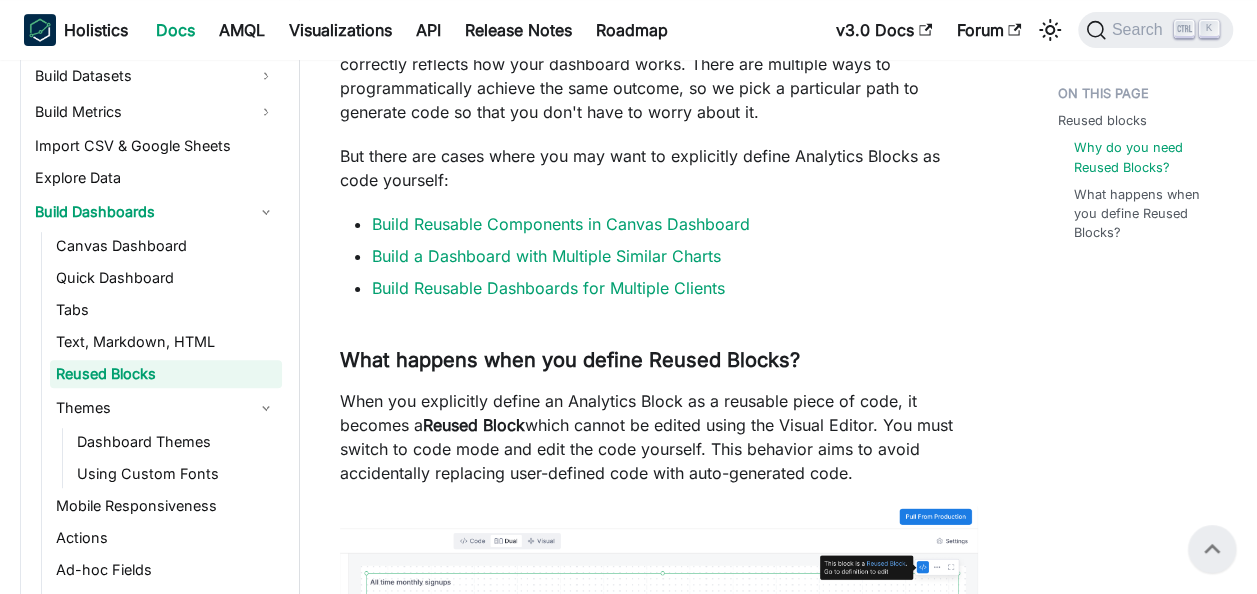scroll, scrollTop: 375, scrollLeft: 0, axis: vertical 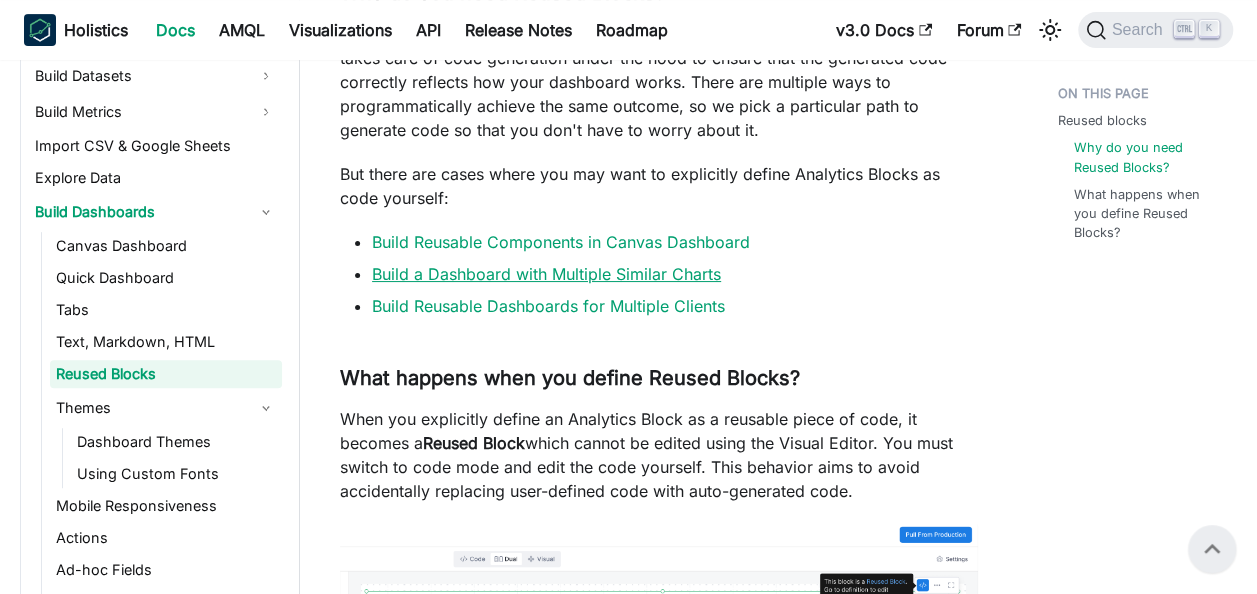 drag, startPoint x: 519, startPoint y: 242, endPoint x: 470, endPoint y: 272, distance: 57.45433 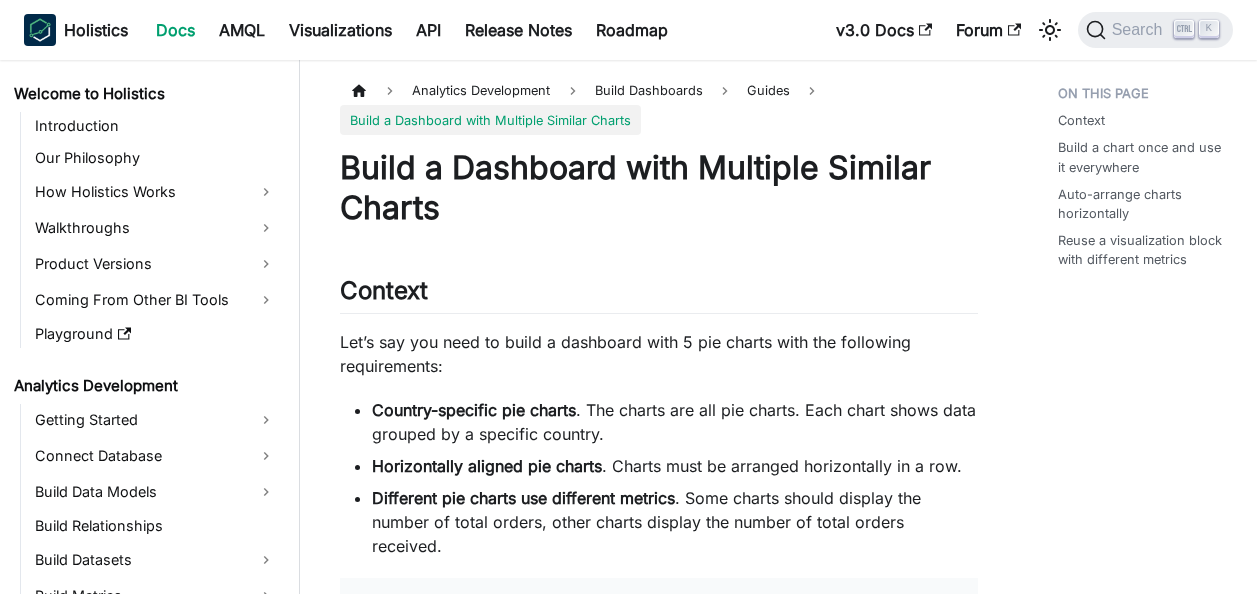 scroll, scrollTop: 0, scrollLeft: 0, axis: both 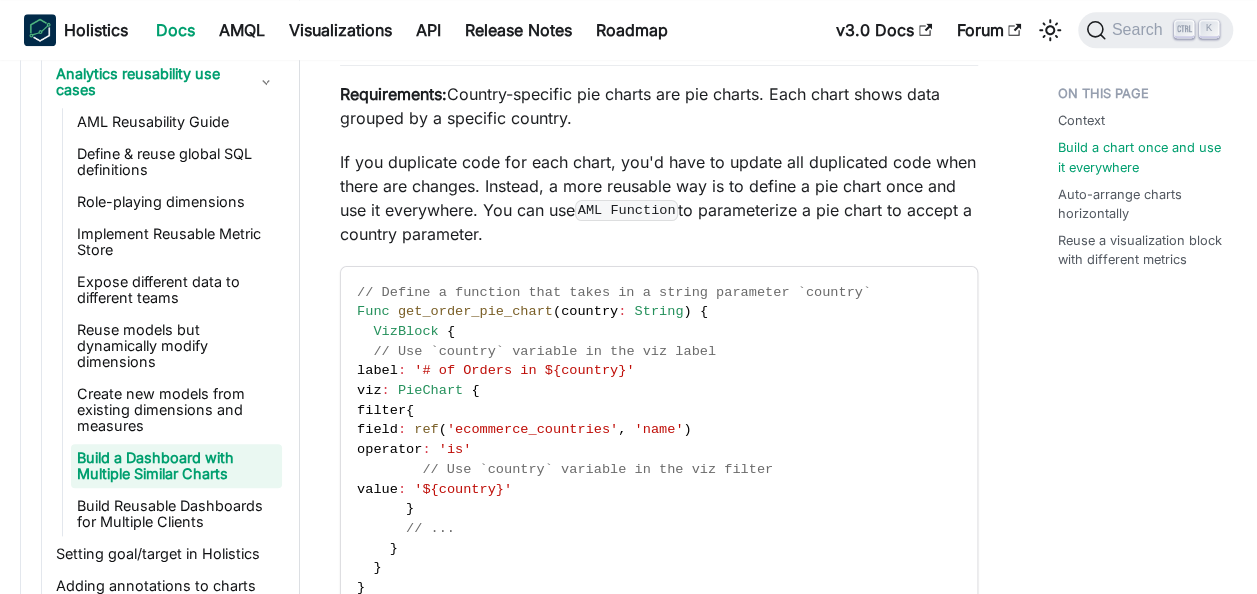 click on "Analytics Development Build Dashboards Guides Build a Dashboard with Multiple Similar Charts On this page Build a Dashboard with Multiple Similar Charts Context ​
Let’s say you need to build a dashboard with 5 pie charts with the following requirements:
Country-specific pie charts . The charts are all pie charts. Each chart shows data grouped by a specific country.
Horizontally aligned pie charts . Charts must be arranged horizontally in a row.
Different pie charts use different metrics . Some charts should display the number of total orders, other charts display the number of total orders received.
This documentation will show you how to build this dashboard in a reusable and maintainable way.
Build a chart once and use it everywhere ​
Requirements:  Country-specific pie charts are pie charts. Each chart shows data grouped by a specific country.
AML Function  to parameterize a pie chart to accept a country parameter.
Func   get_order_pie_chart ( country :   String )   {      { :" at bounding box center (659, 1439) 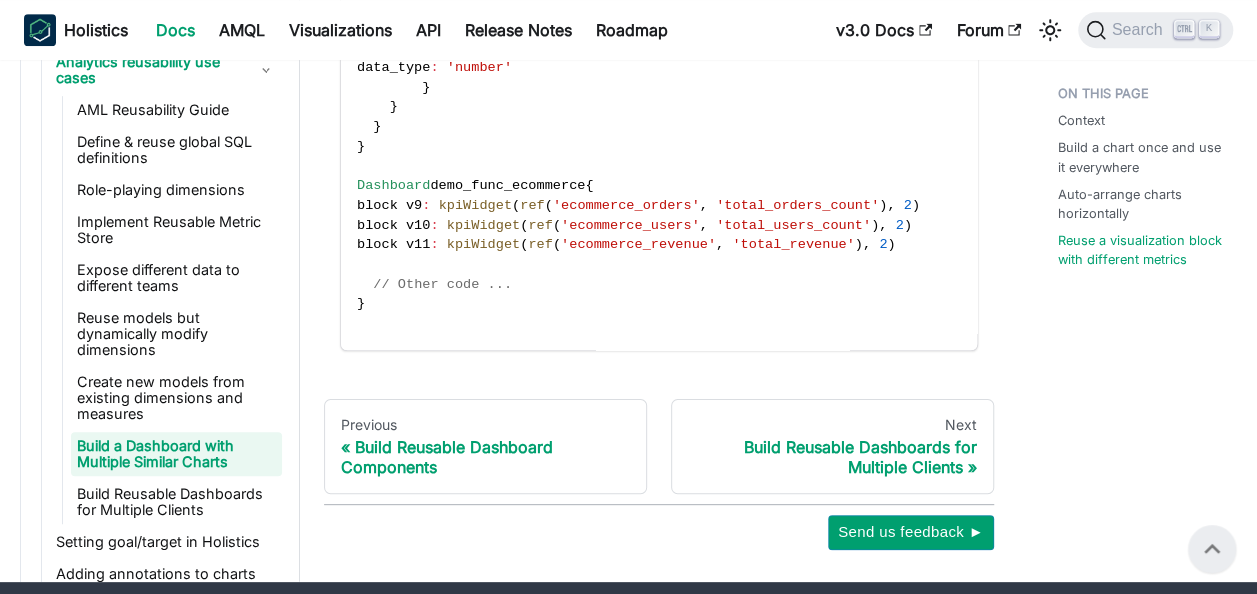 scroll, scrollTop: 4281, scrollLeft: 0, axis: vertical 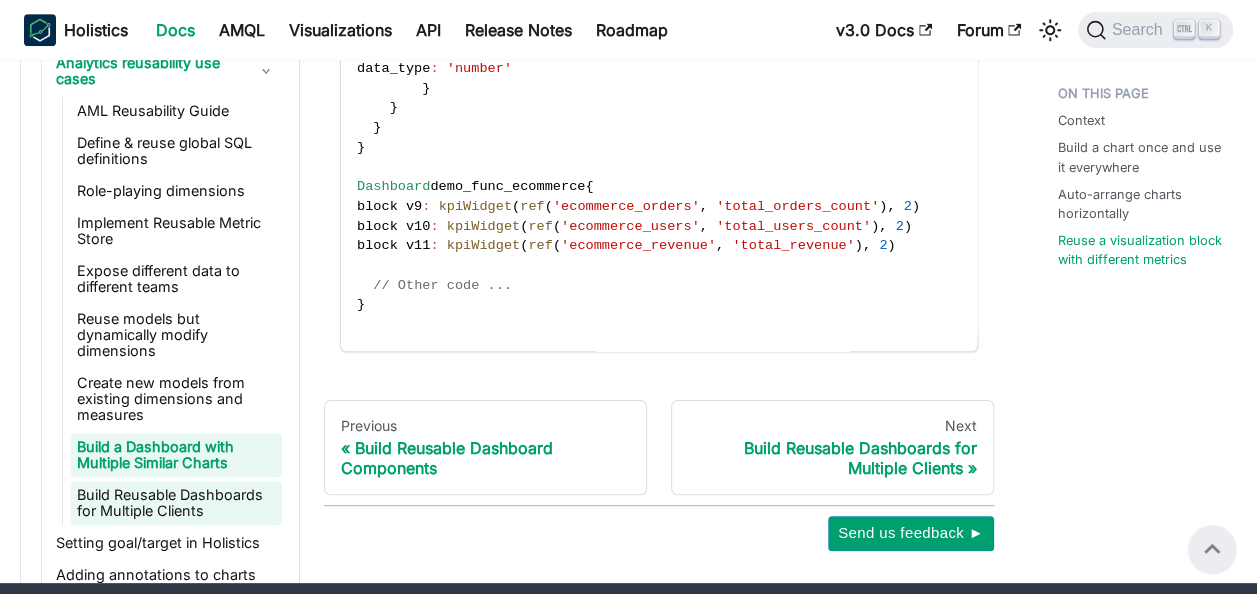 click on "Build Reusable Dashboards for Multiple Clients" at bounding box center (176, 503) 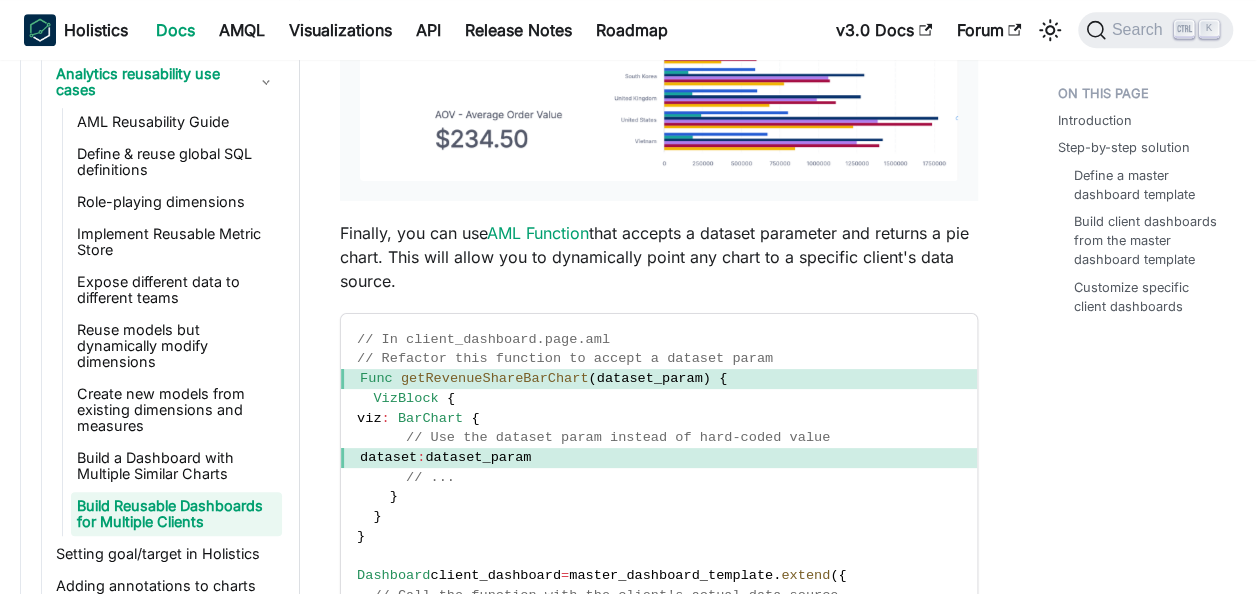 scroll, scrollTop: 0, scrollLeft: 0, axis: both 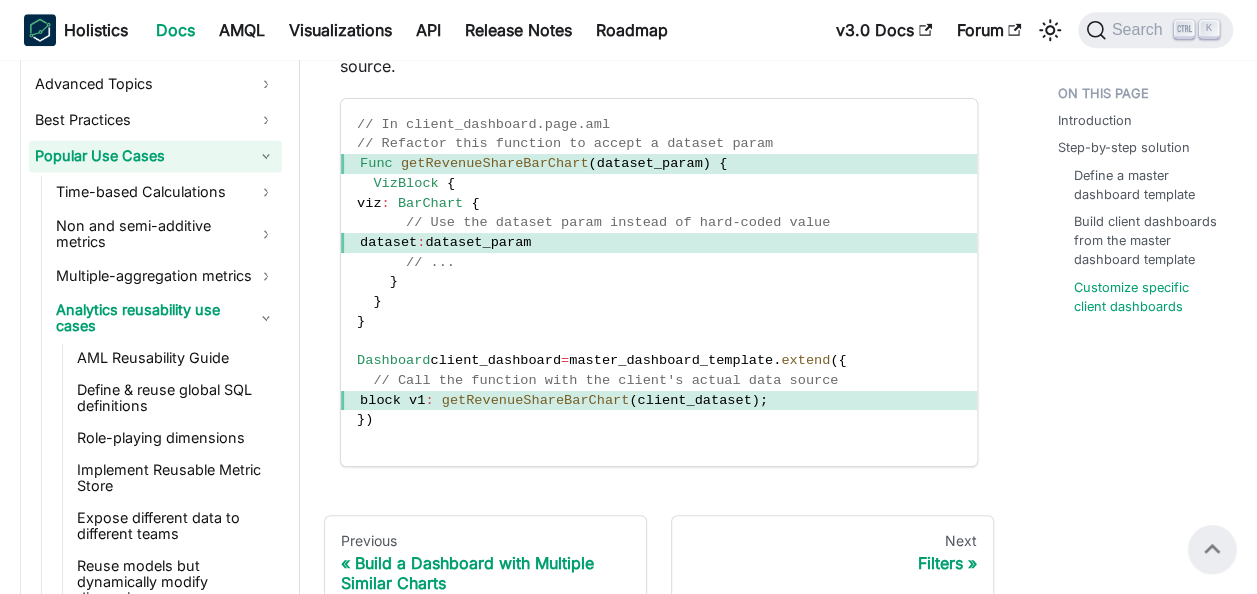 click on "Popular Use Cases" at bounding box center (155, 156) 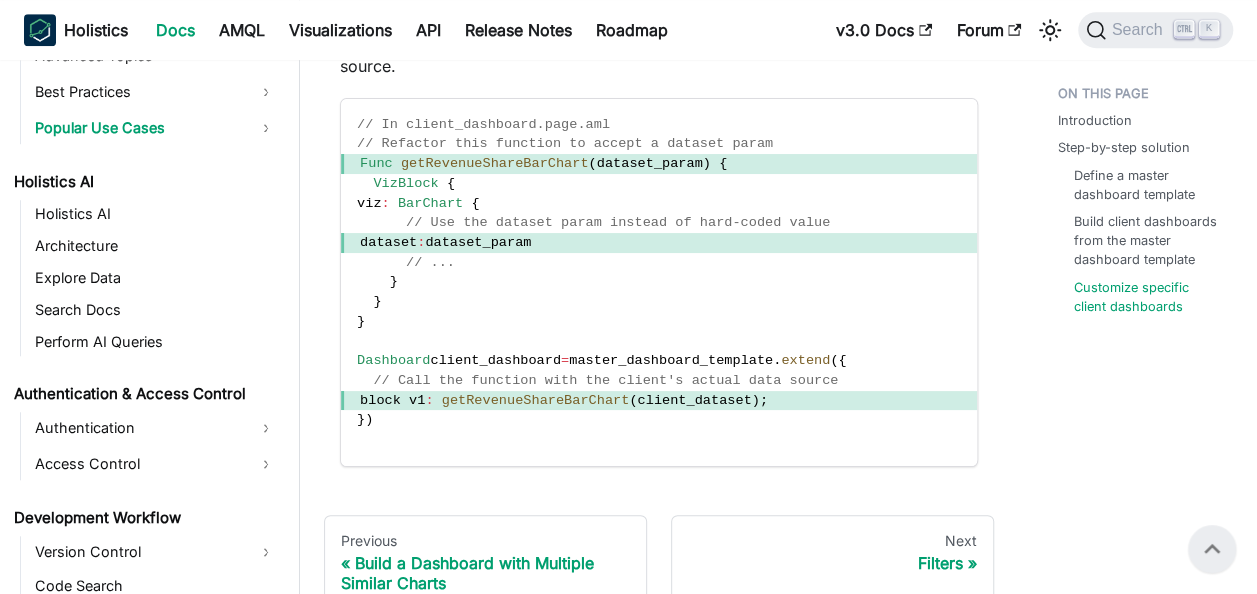 scroll, scrollTop: 1526, scrollLeft: 0, axis: vertical 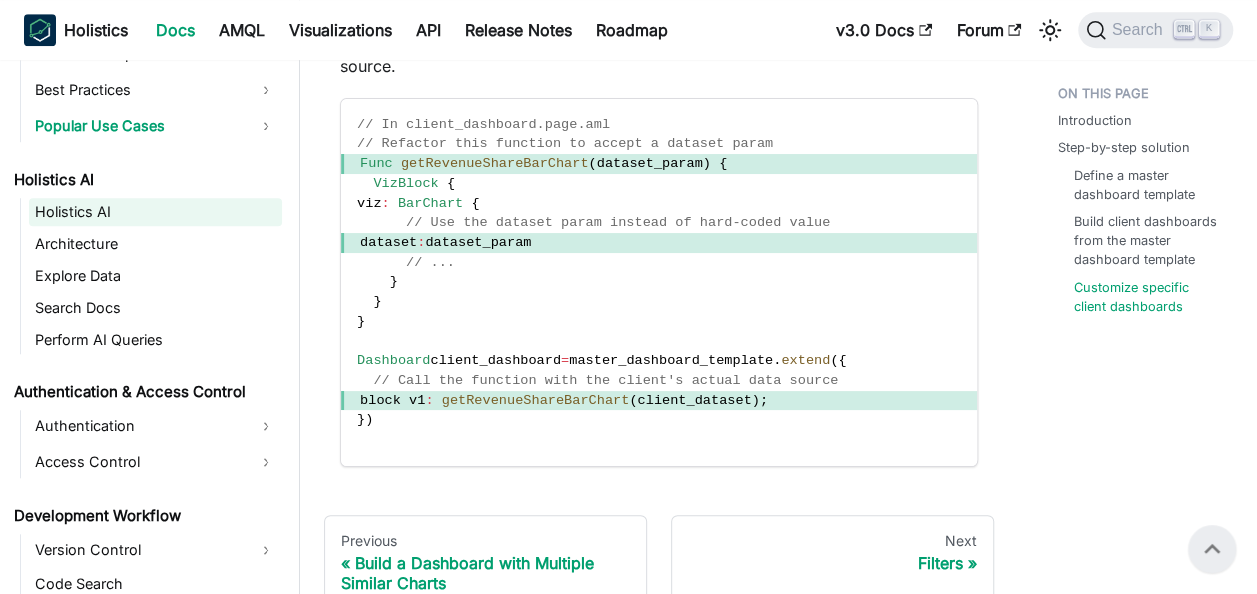click on "Holistics AI" at bounding box center [155, 212] 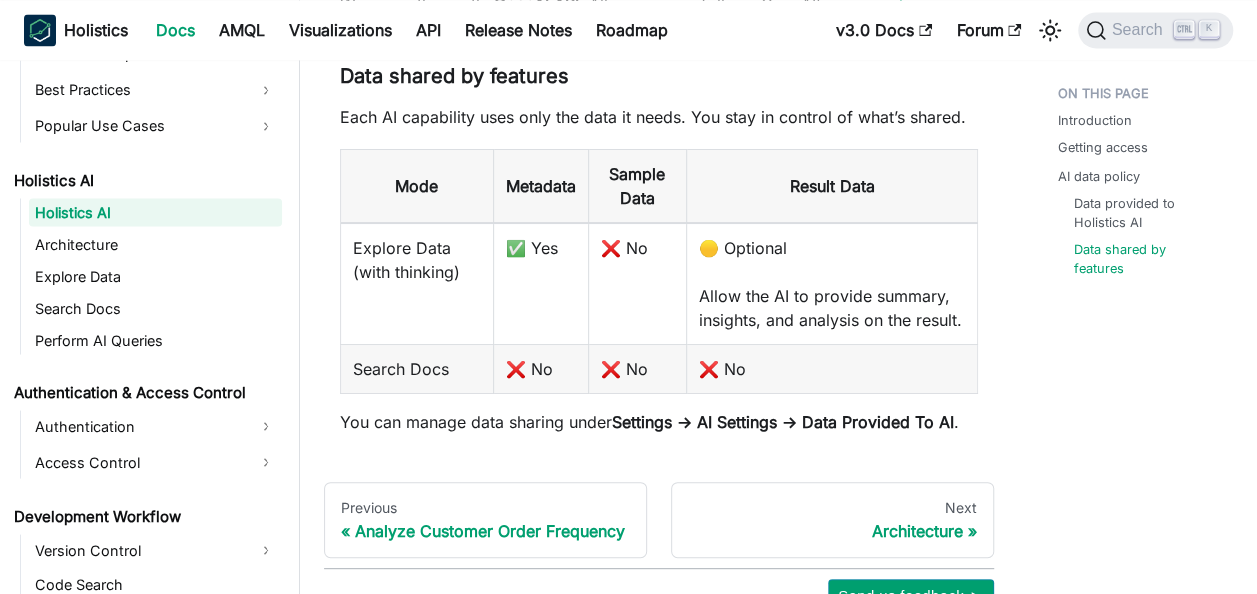 scroll, scrollTop: 1730, scrollLeft: 0, axis: vertical 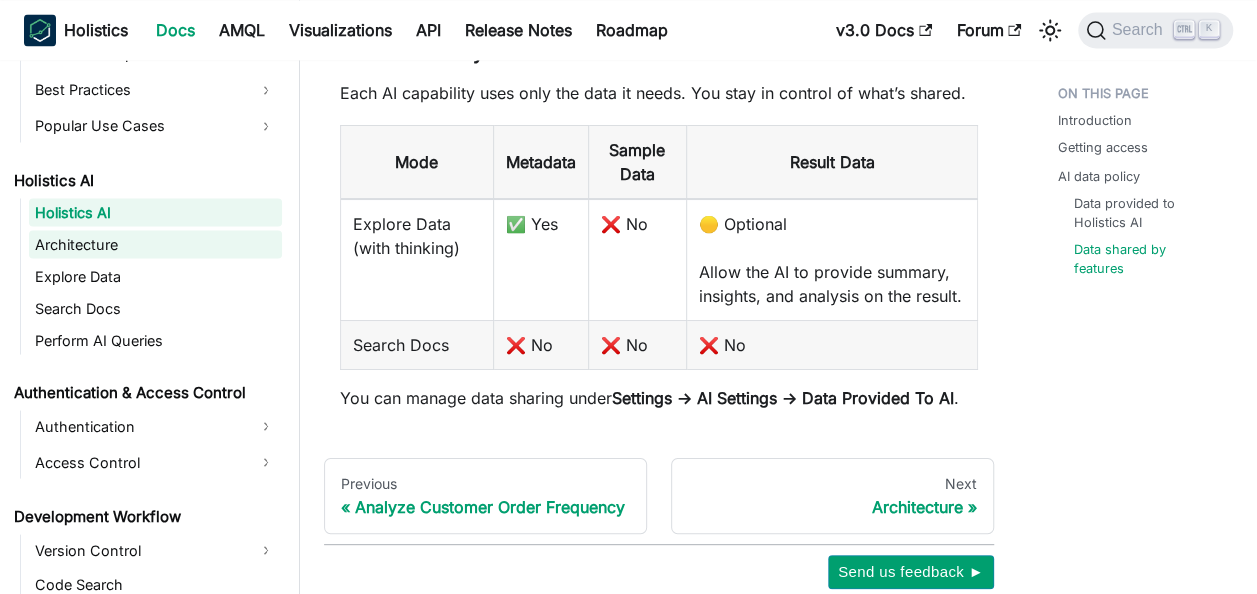 click on "Architecture" at bounding box center [155, 244] 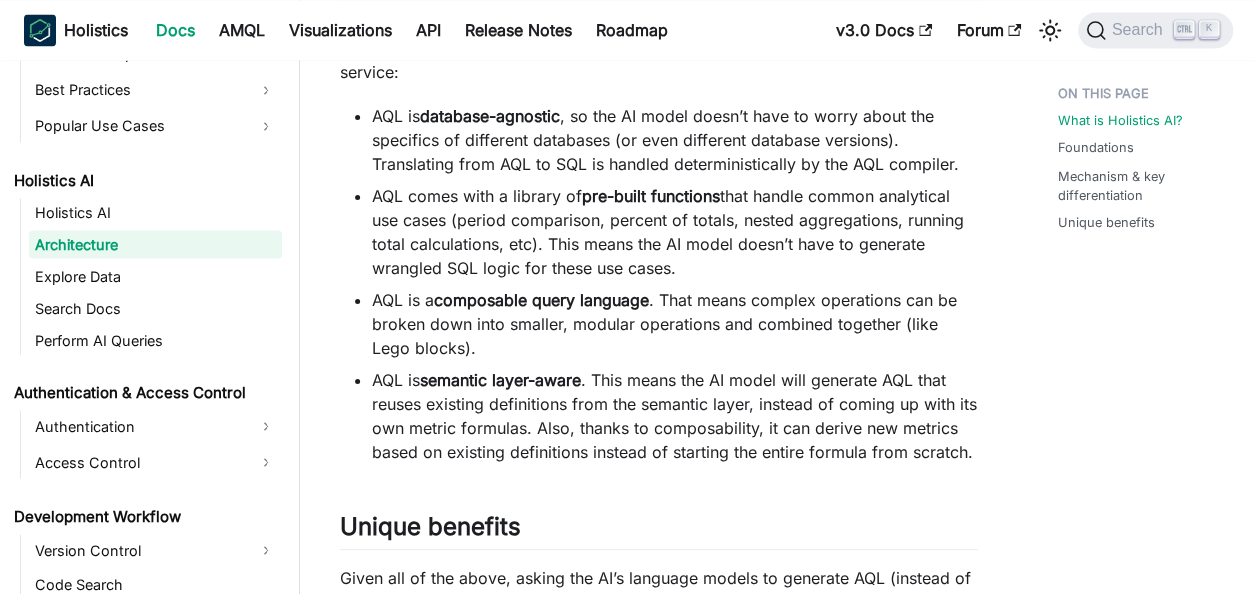scroll, scrollTop: 0, scrollLeft: 0, axis: both 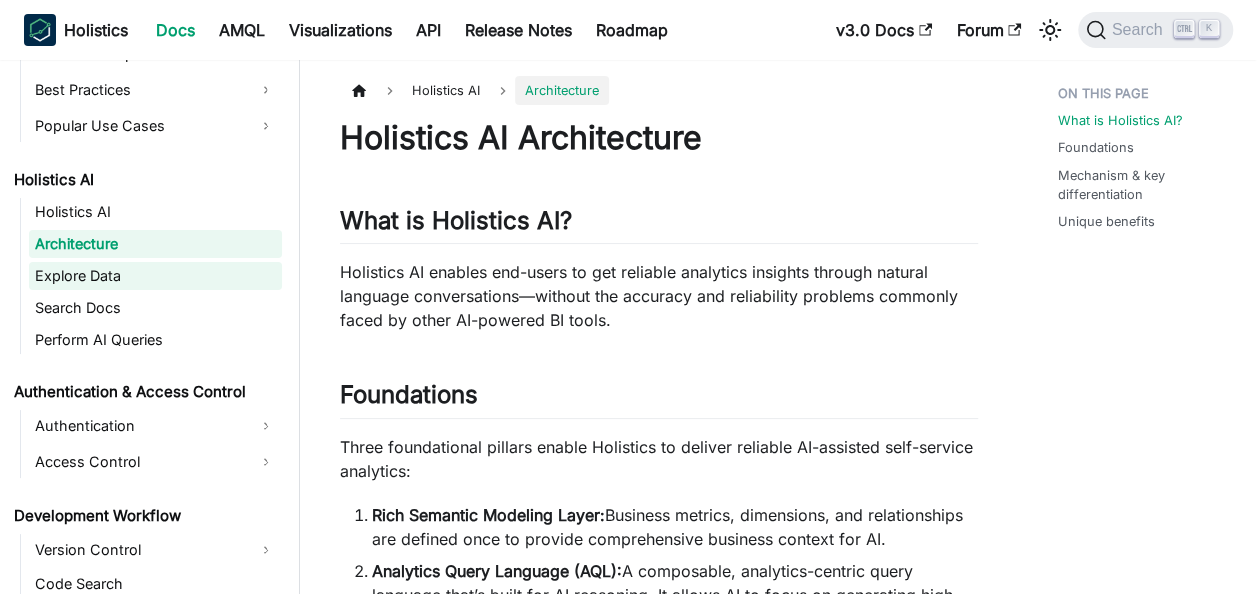 click on "Explore Data" at bounding box center [155, 276] 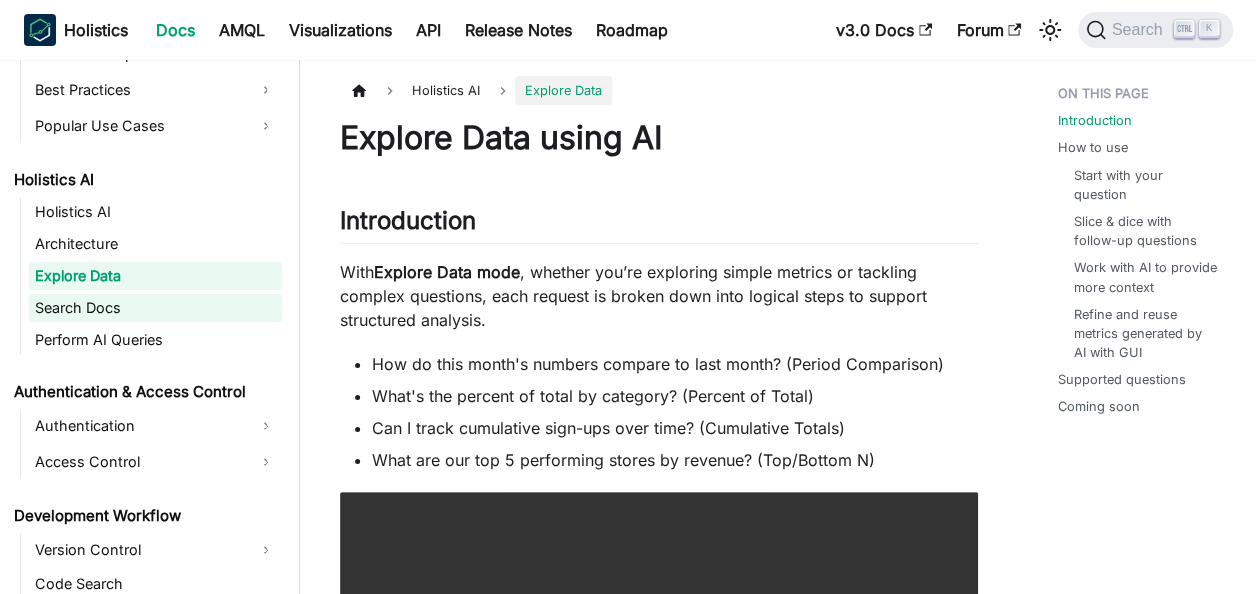 click on "Search Docs" at bounding box center (155, 308) 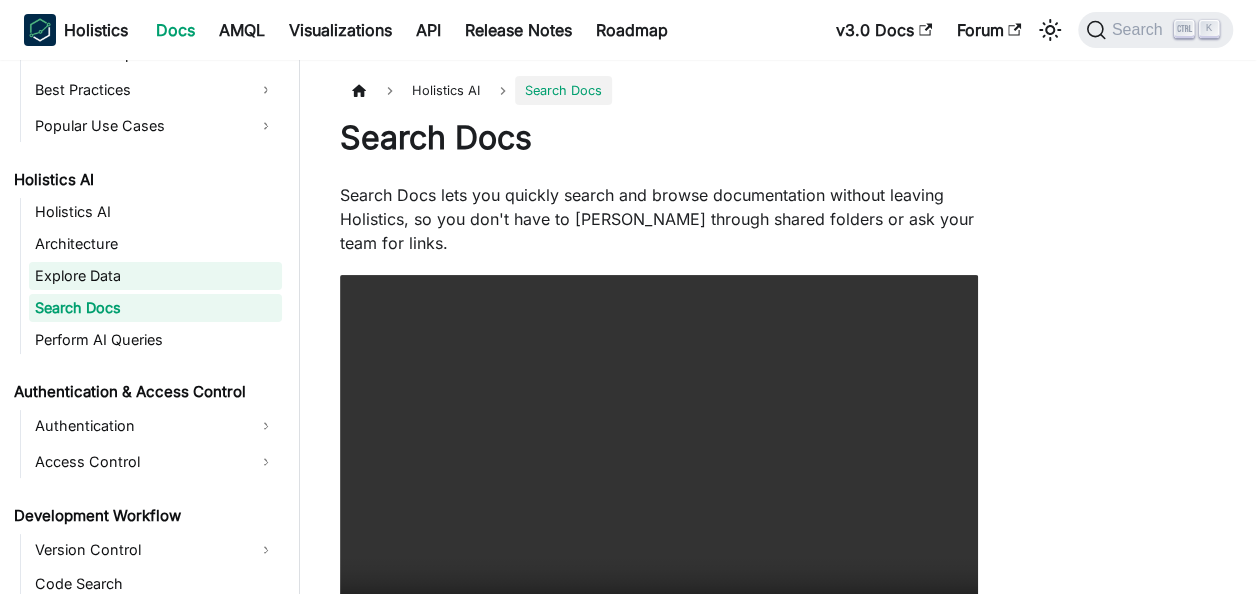 click on "Explore Data" at bounding box center (155, 276) 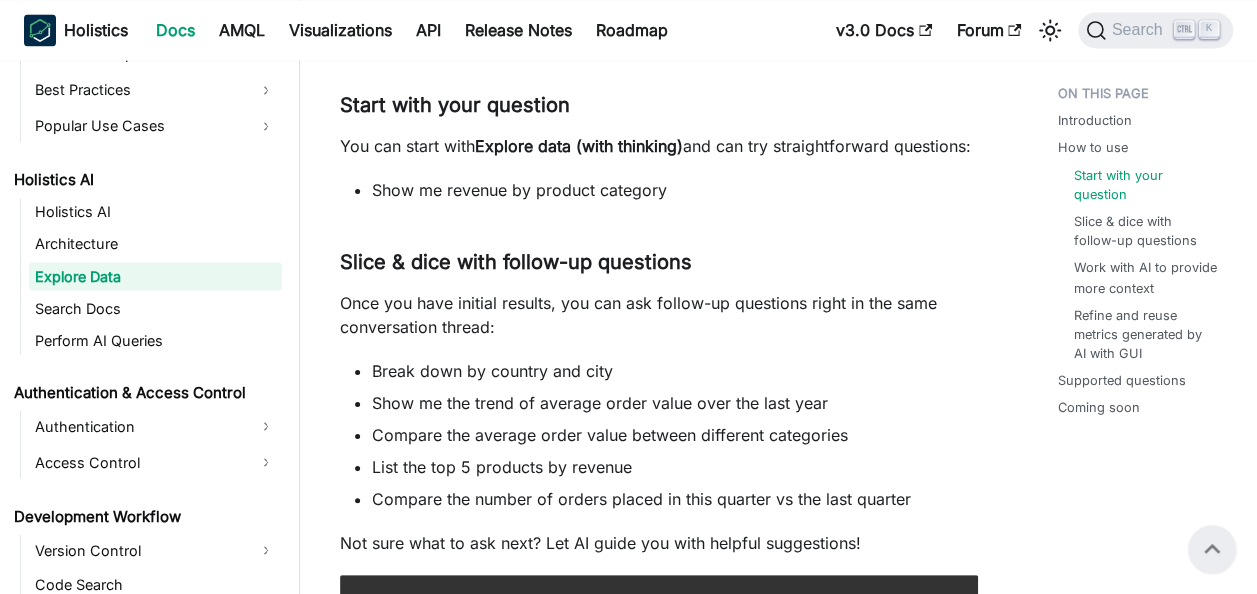 scroll, scrollTop: 1603, scrollLeft: 0, axis: vertical 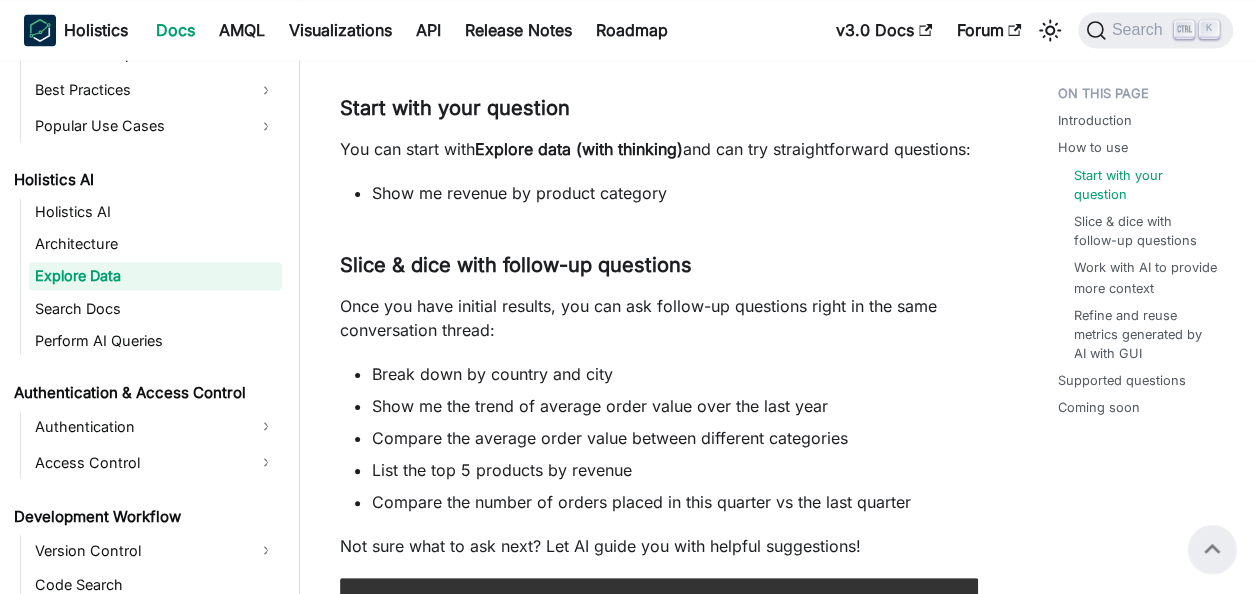 click on "Holistics AI Holistics AI Architecture Explore Data Search Docs Perform AI Queries" at bounding box center [145, 260] 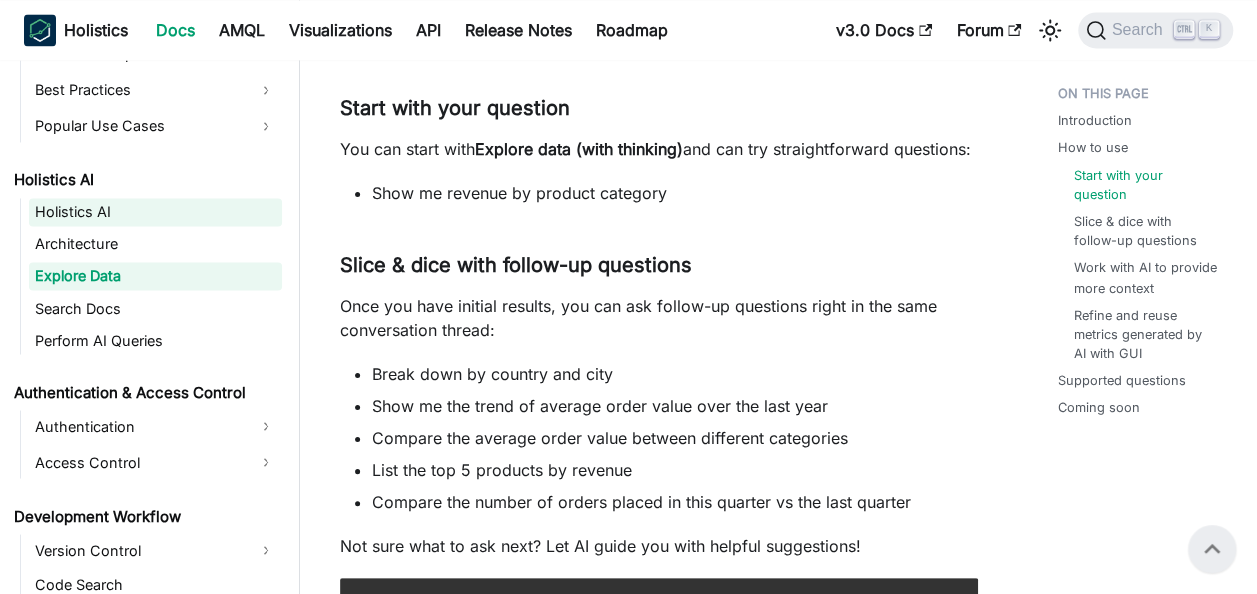 click on "Holistics AI" at bounding box center (155, 212) 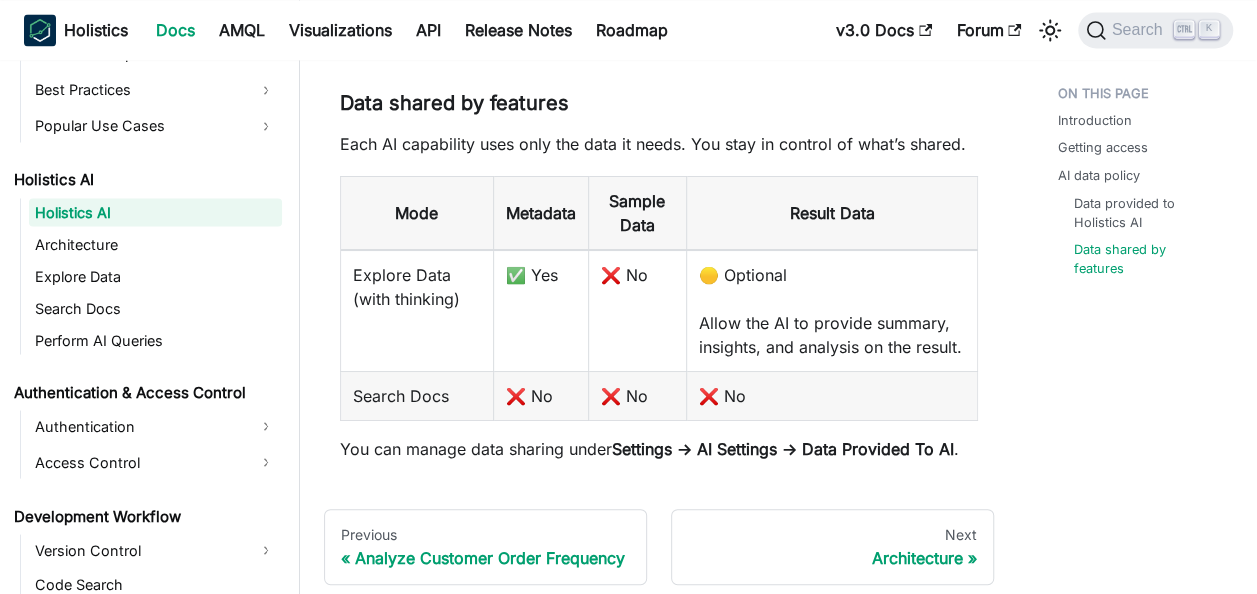 scroll, scrollTop: 1688, scrollLeft: 0, axis: vertical 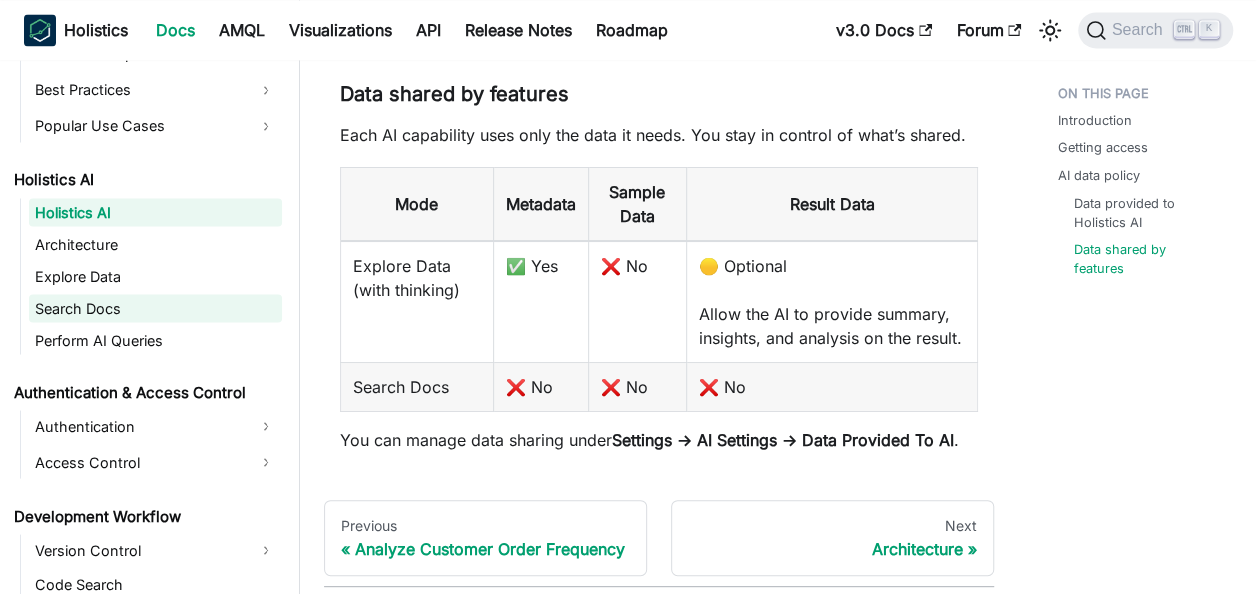 click on "Search Docs" at bounding box center (155, 308) 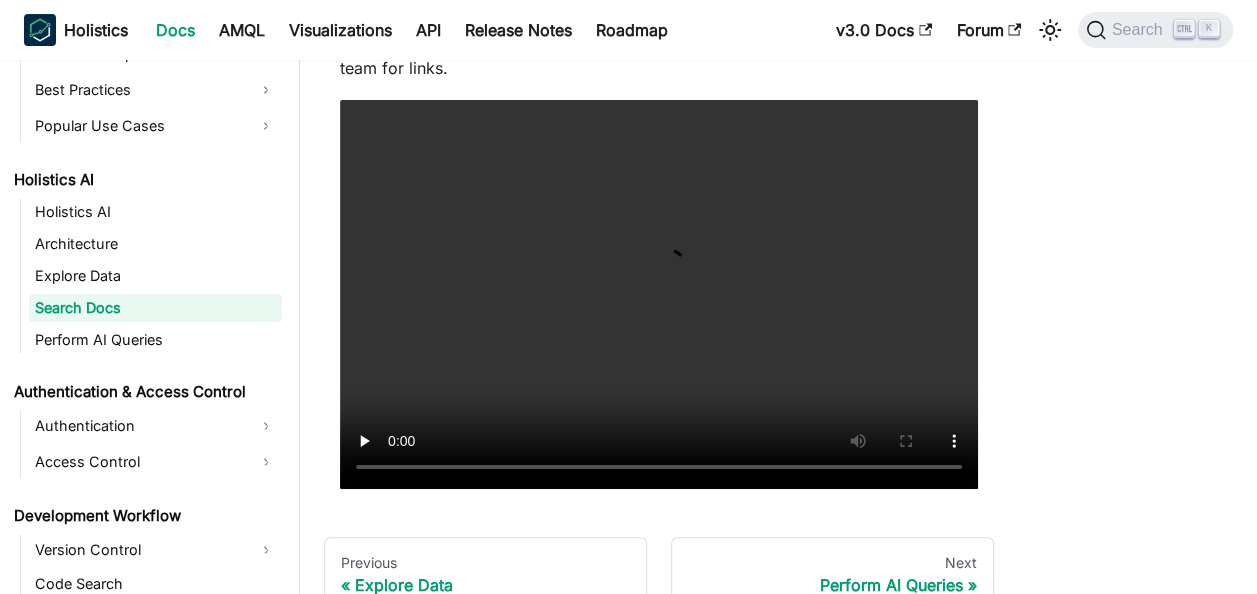 scroll, scrollTop: 182, scrollLeft: 0, axis: vertical 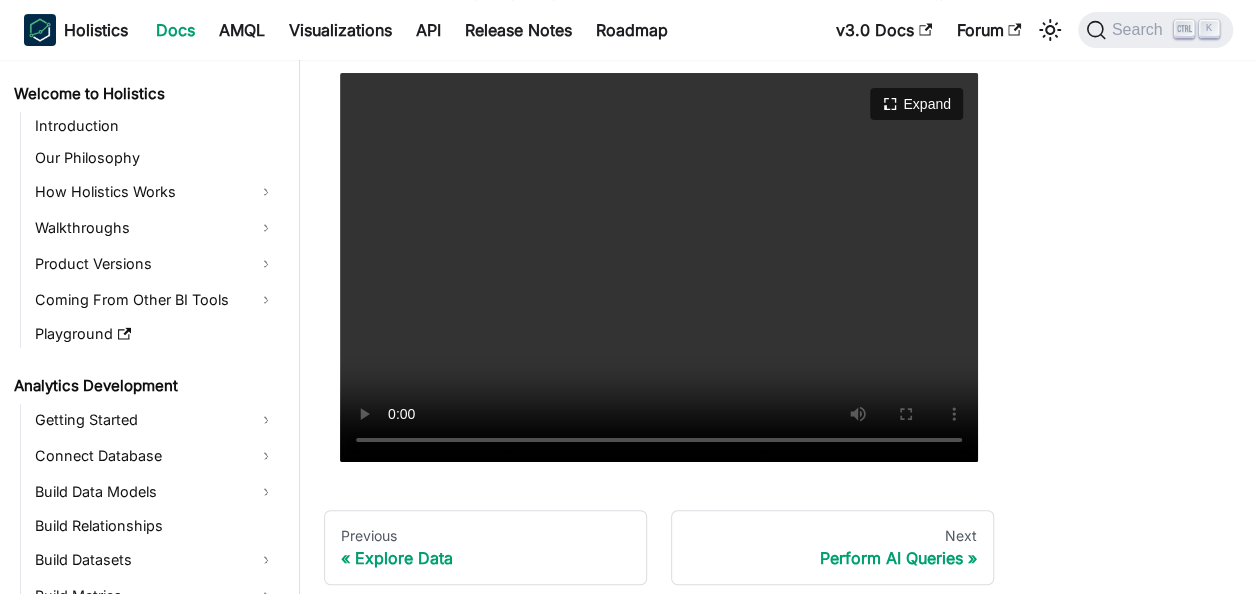 click on "Your browser does not support embedding video, but you can  download it ." at bounding box center [659, 267] 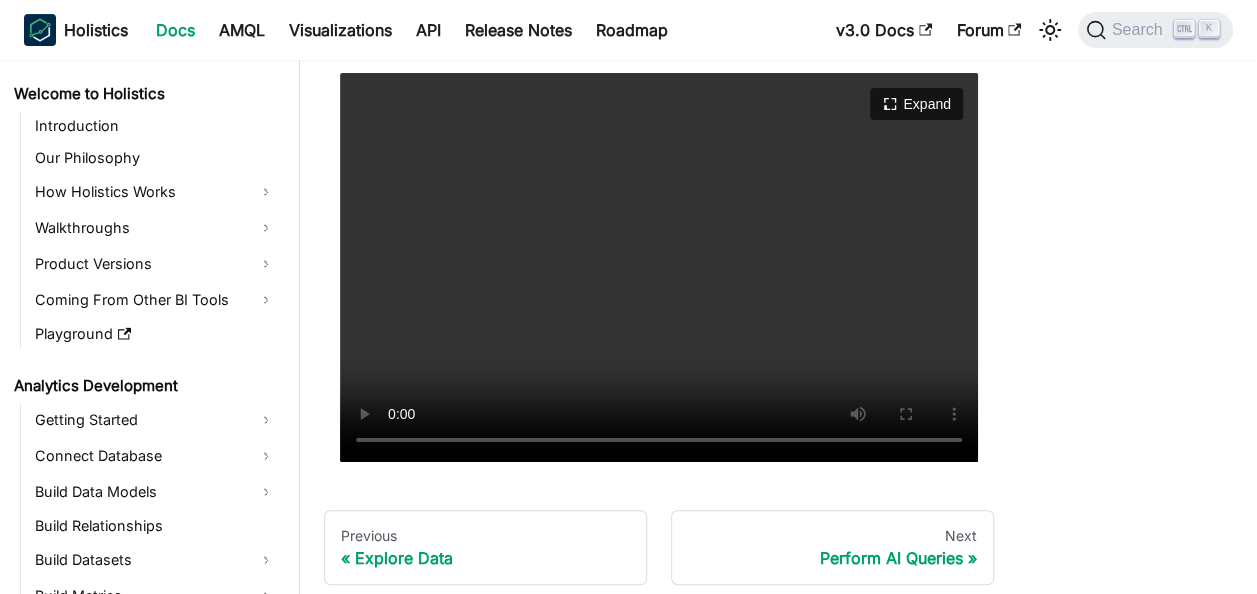 scroll, scrollTop: 0, scrollLeft: 0, axis: both 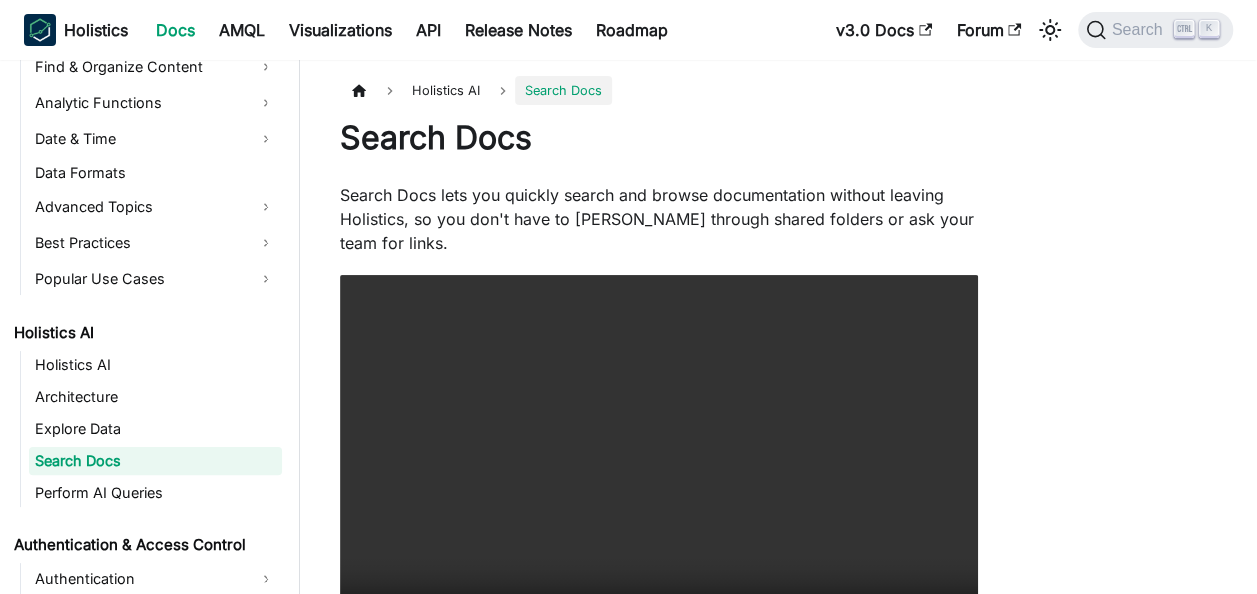 click on "Search Docs" at bounding box center [155, 461] 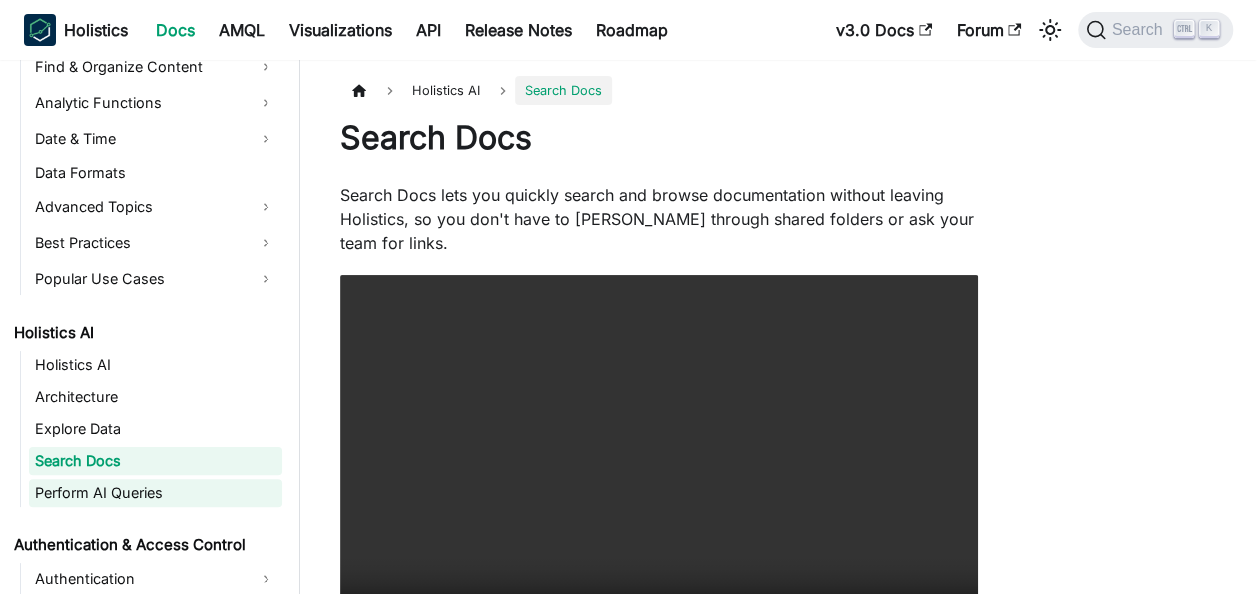 click on "Perform AI Queries" at bounding box center [155, 493] 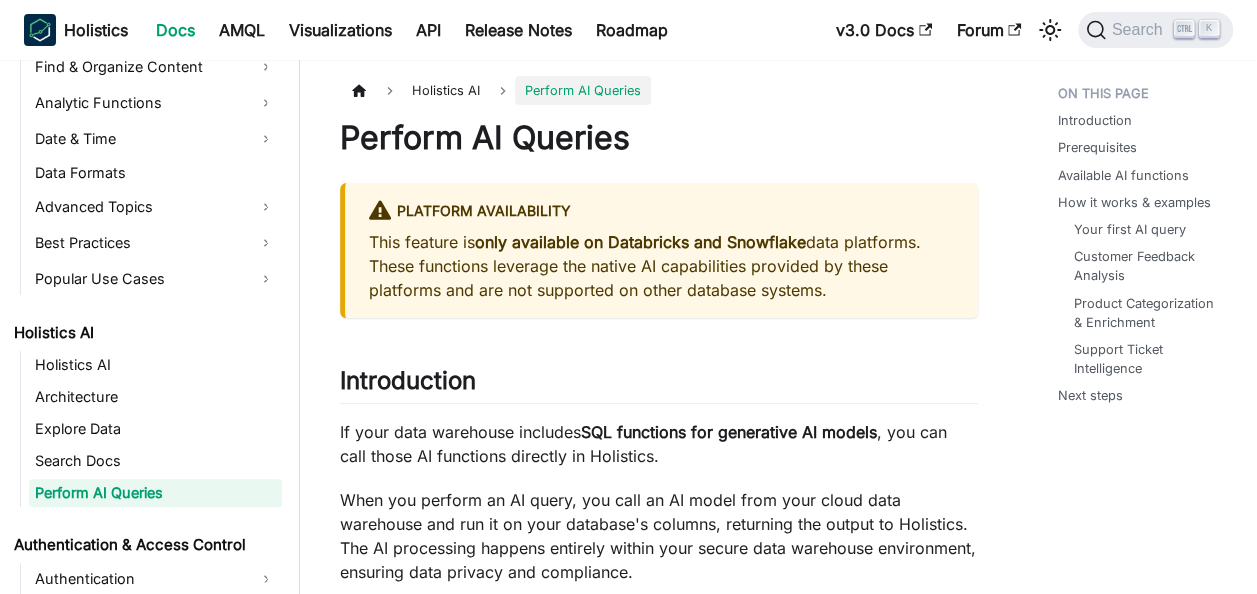 scroll, scrollTop: 792, scrollLeft: 0, axis: vertical 